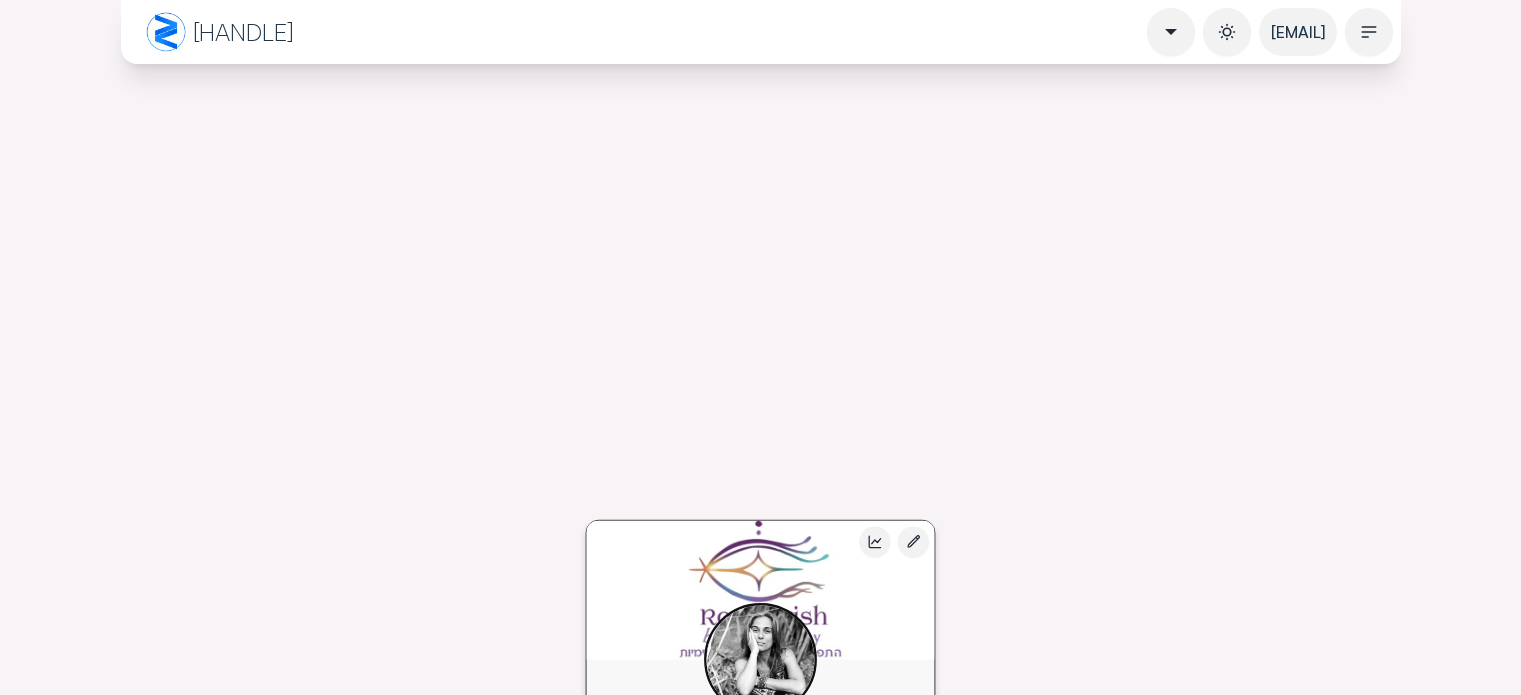 scroll, scrollTop: 0, scrollLeft: 0, axis: both 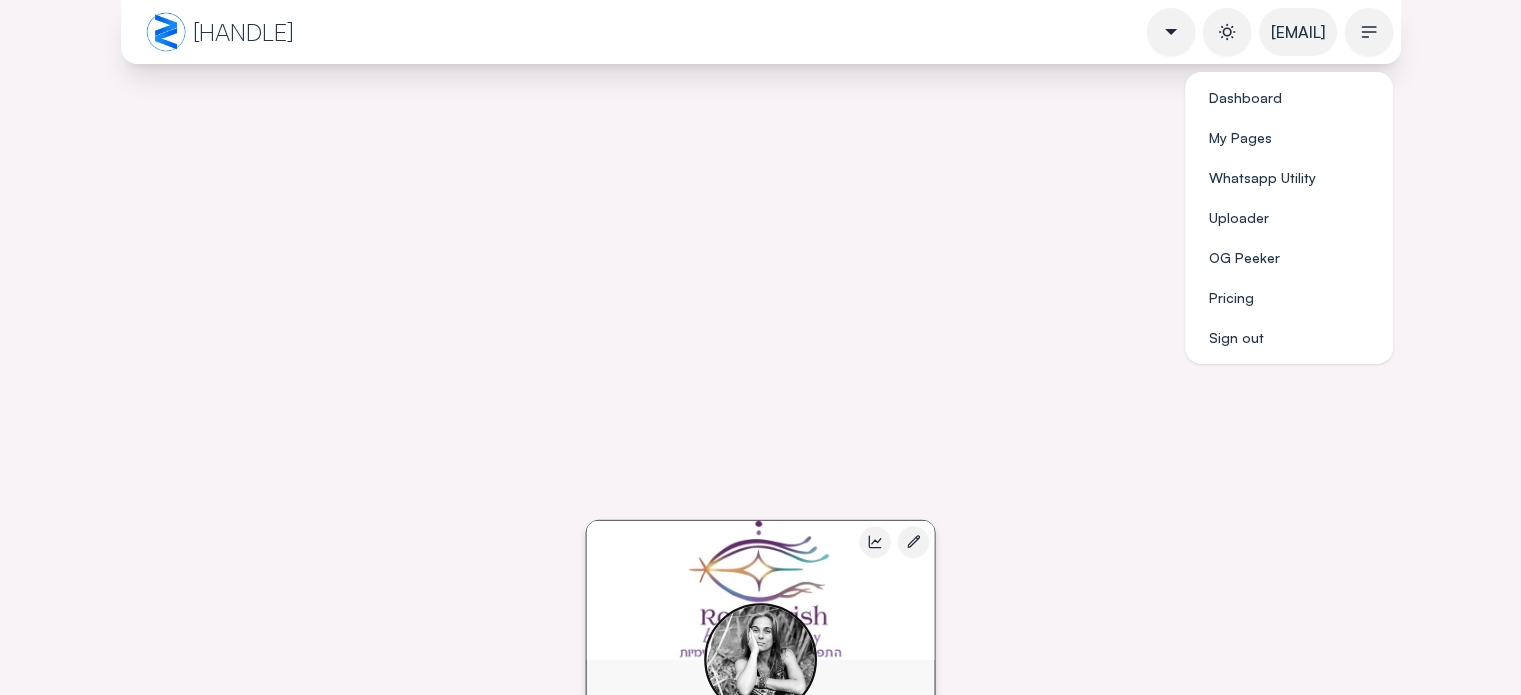 click at bounding box center (1369, 32) 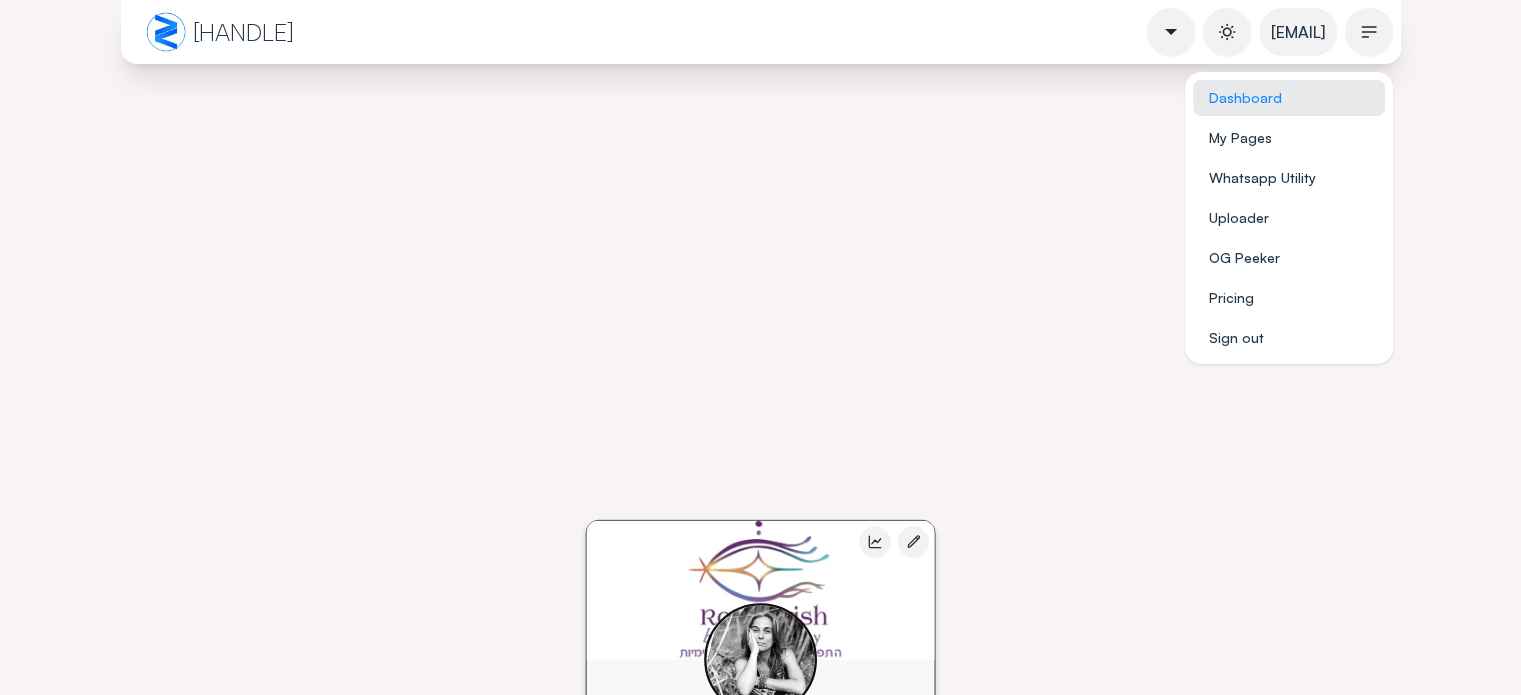 click on "Dashboard" at bounding box center [1289, 98] 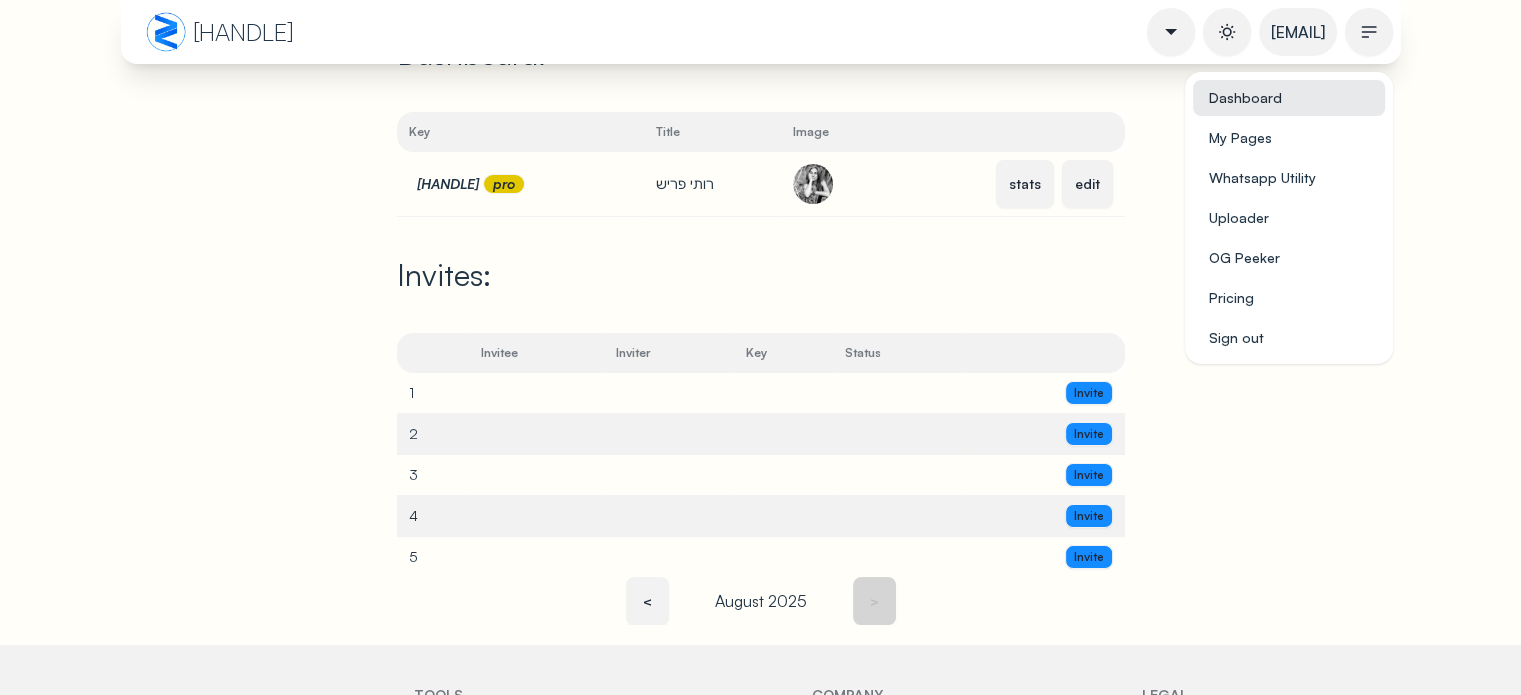 scroll, scrollTop: 0, scrollLeft: 0, axis: both 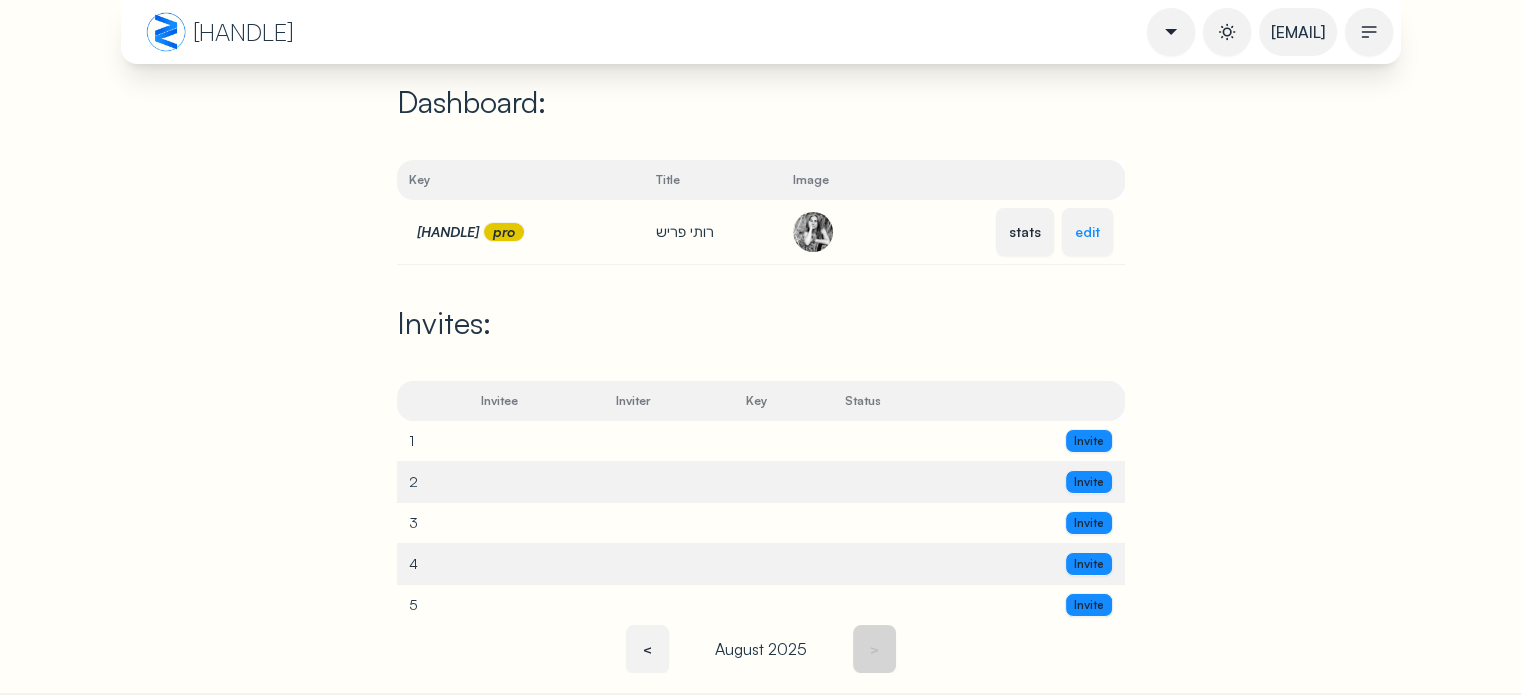 click on "edit" at bounding box center [1087, 232] 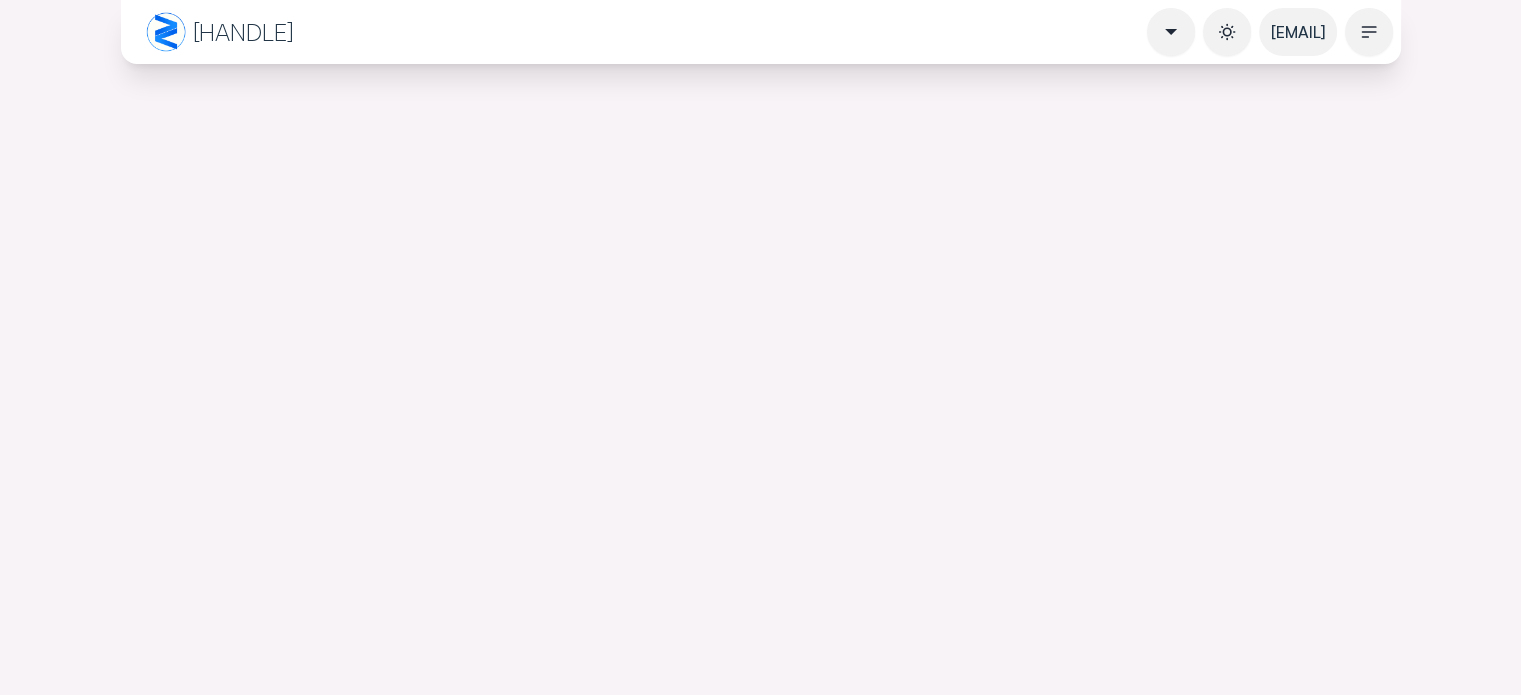 select on "****" 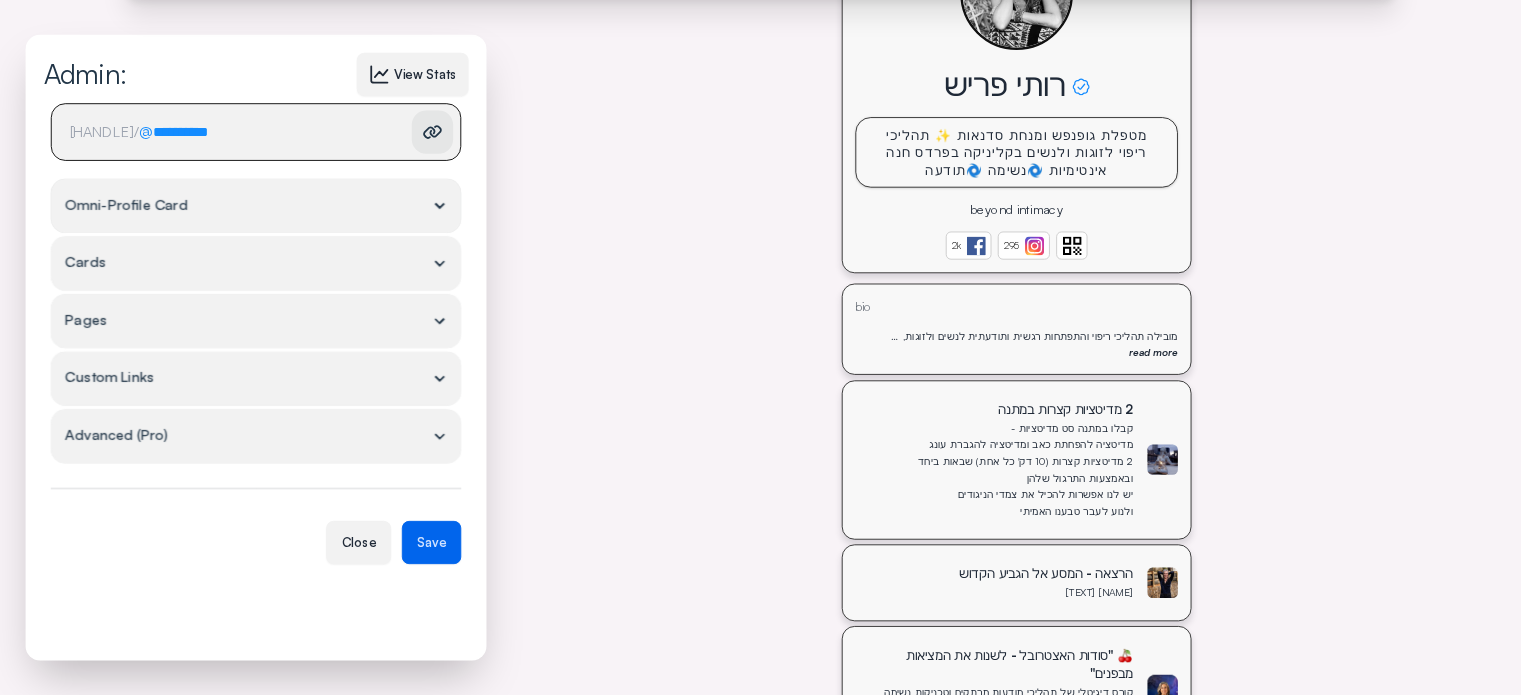 scroll, scrollTop: 1000, scrollLeft: 0, axis: vertical 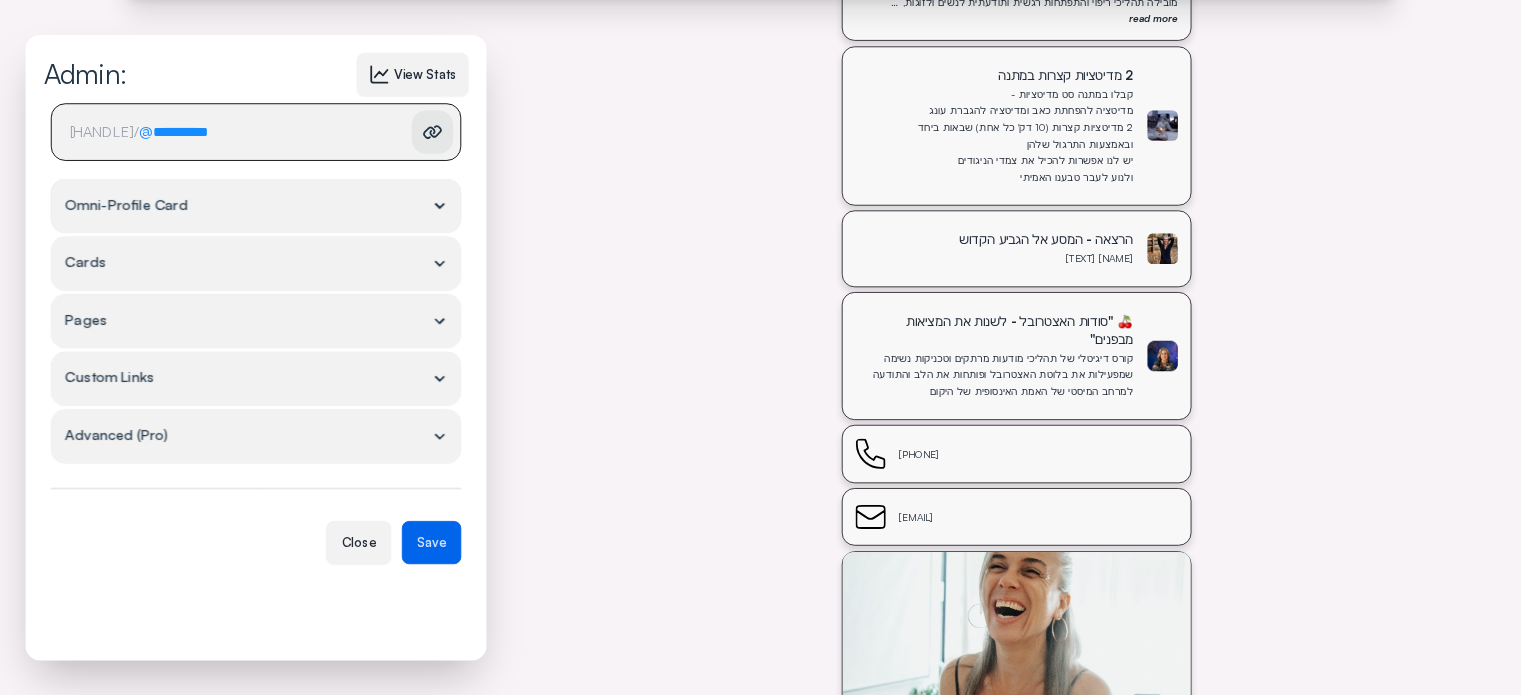 click on "Advanced (Pro)" at bounding box center (256, 436) 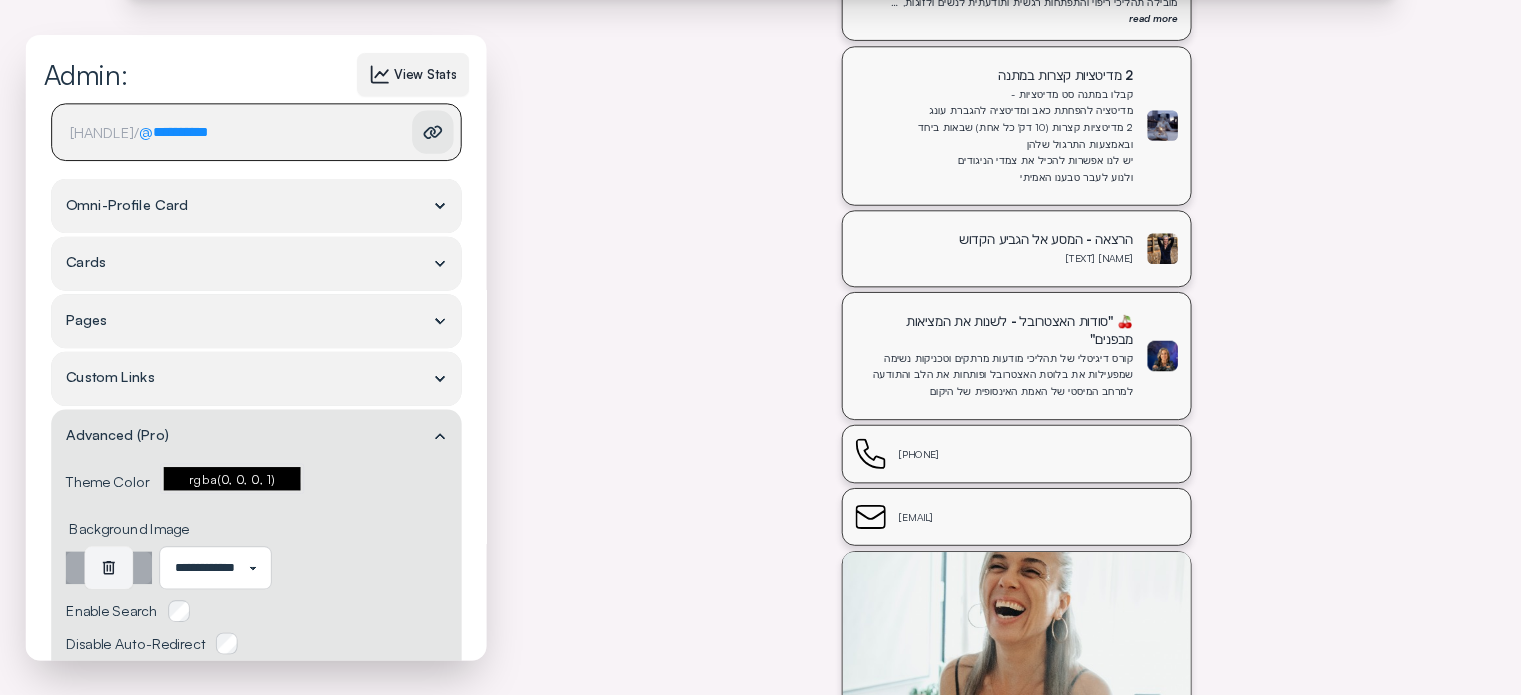 click 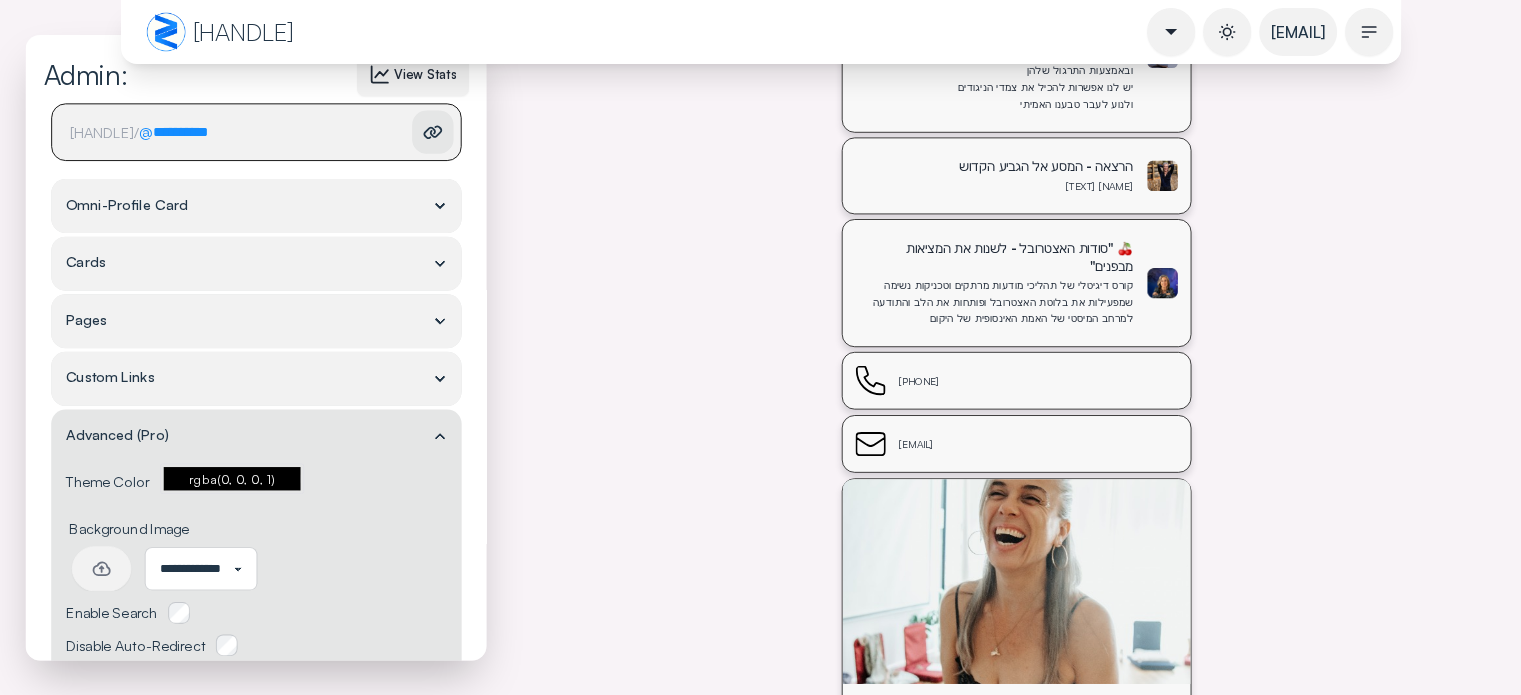scroll, scrollTop: 917, scrollLeft: 0, axis: vertical 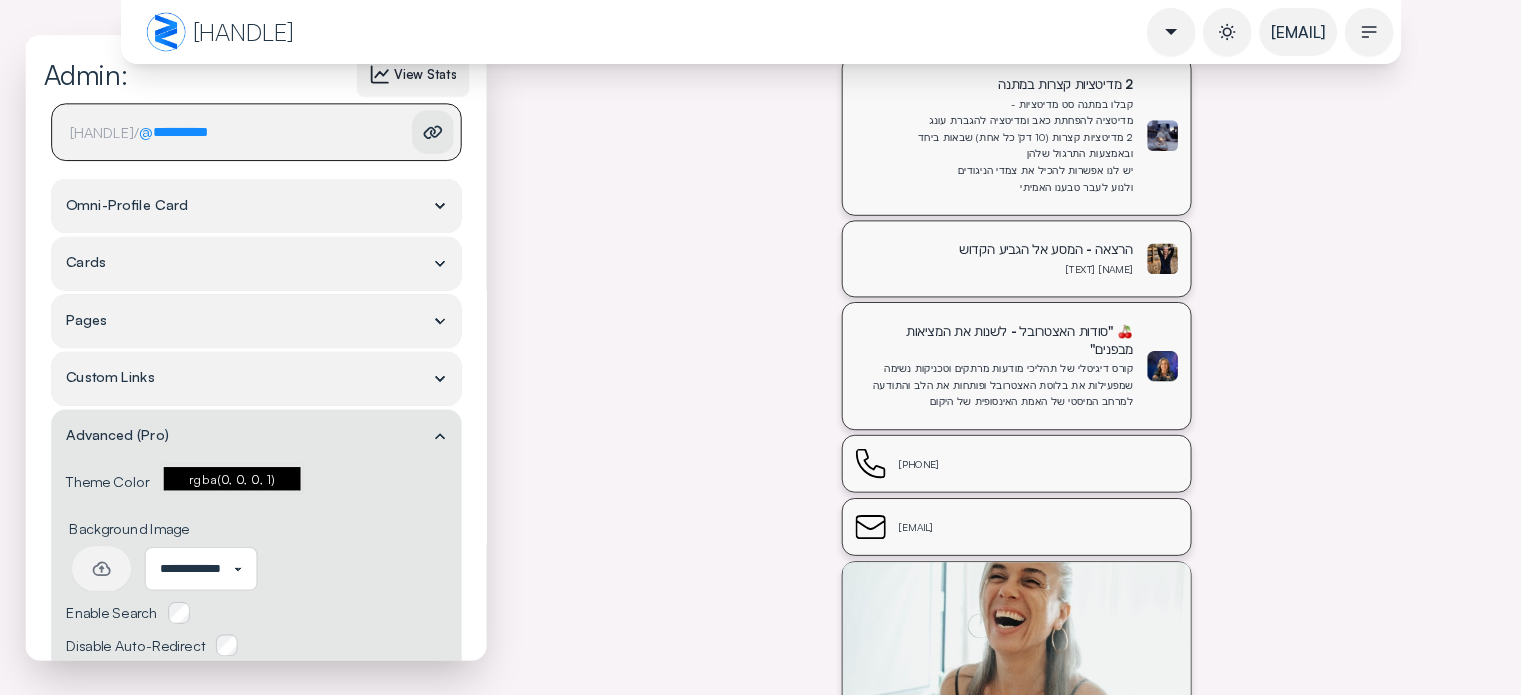 click 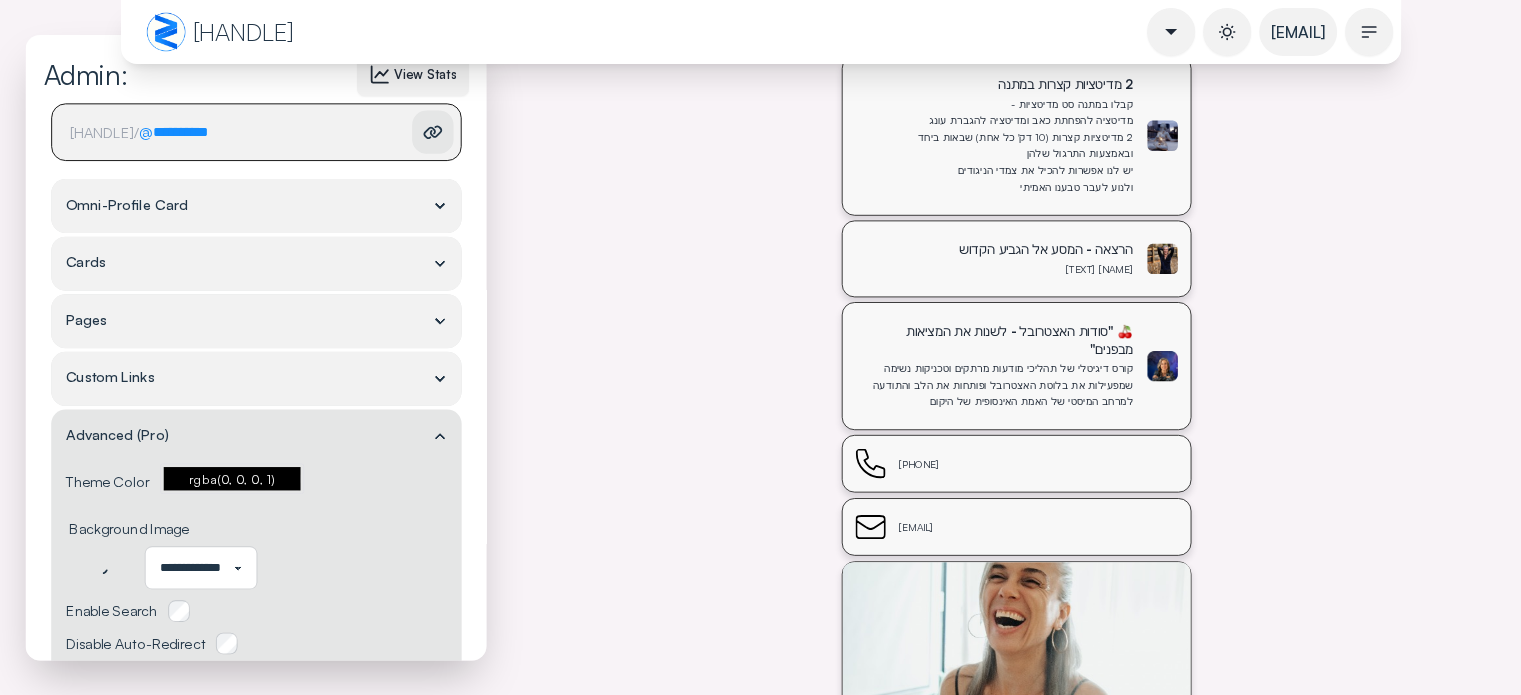 scroll, scrollTop: 1000, scrollLeft: 0, axis: vertical 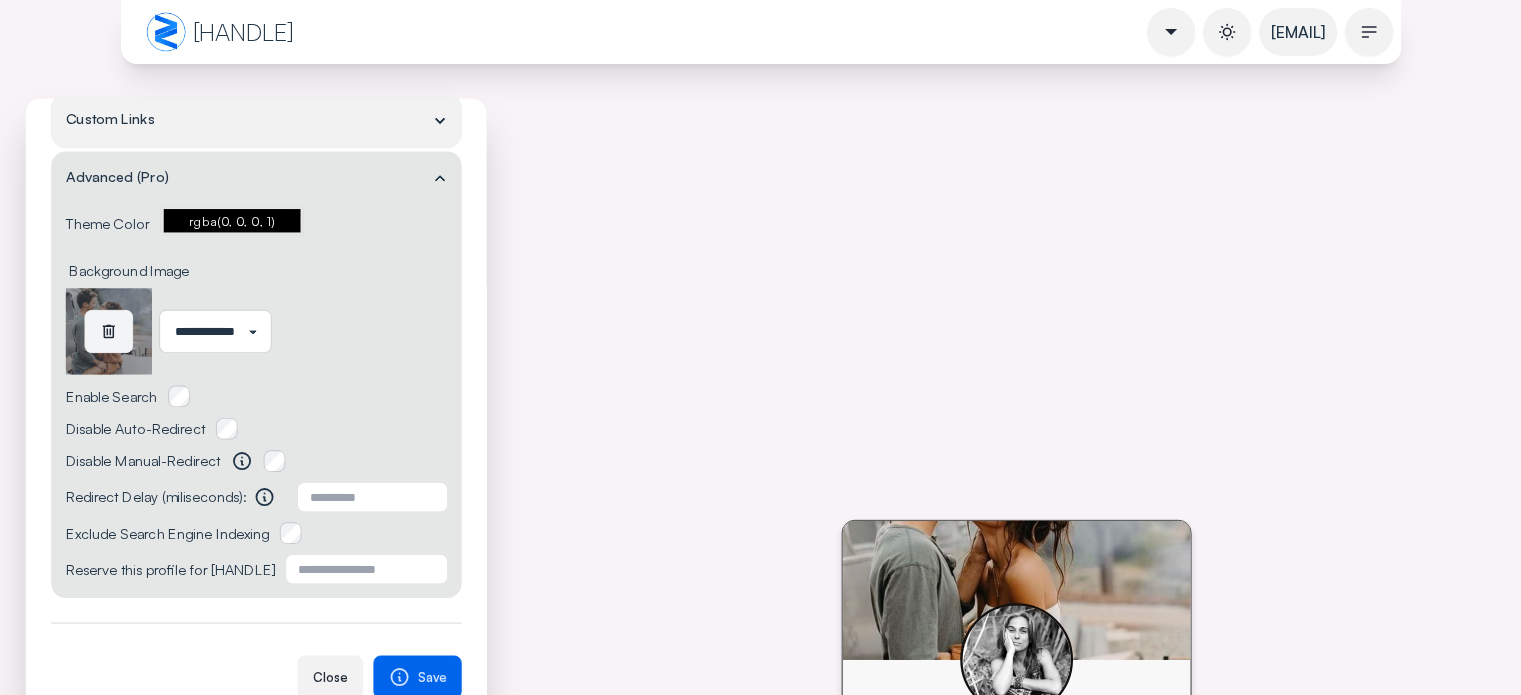 click at bounding box center (108, 331) 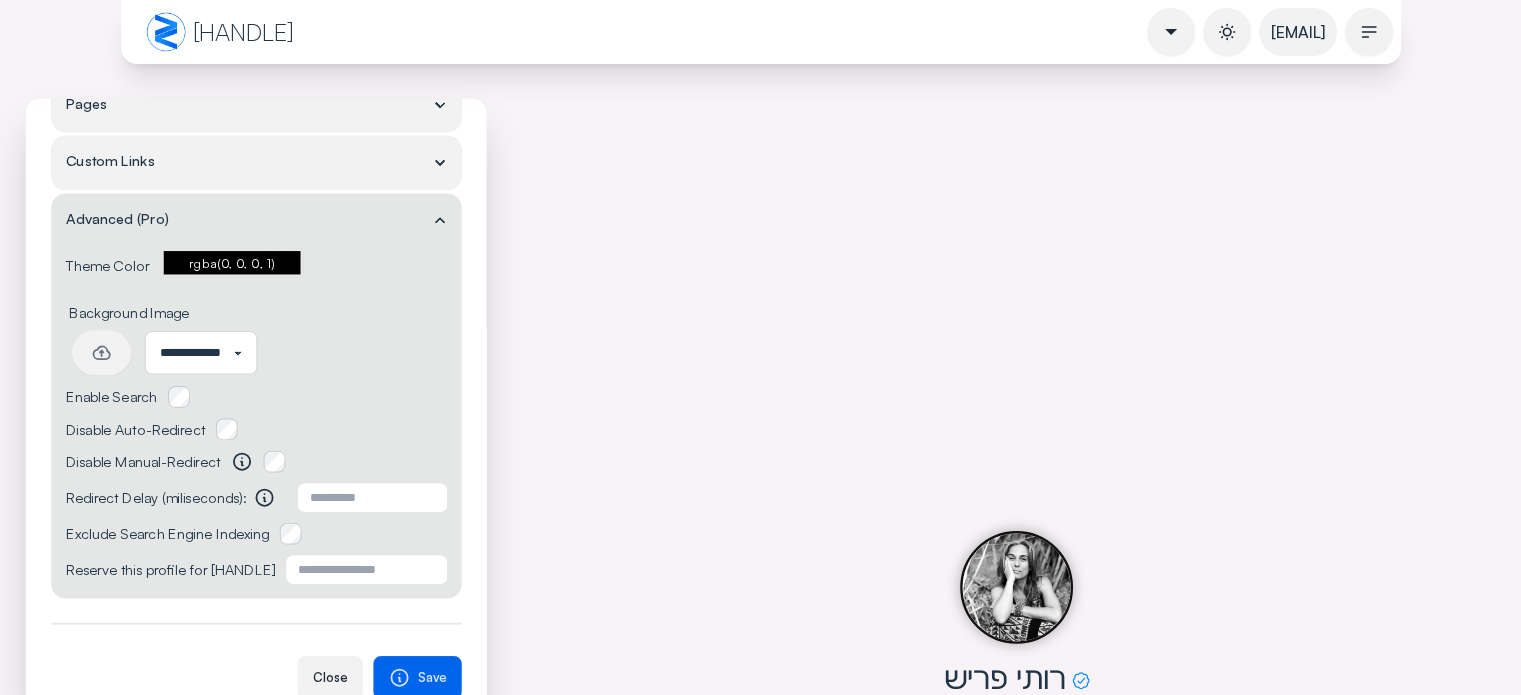scroll, scrollTop: 327, scrollLeft: 0, axis: vertical 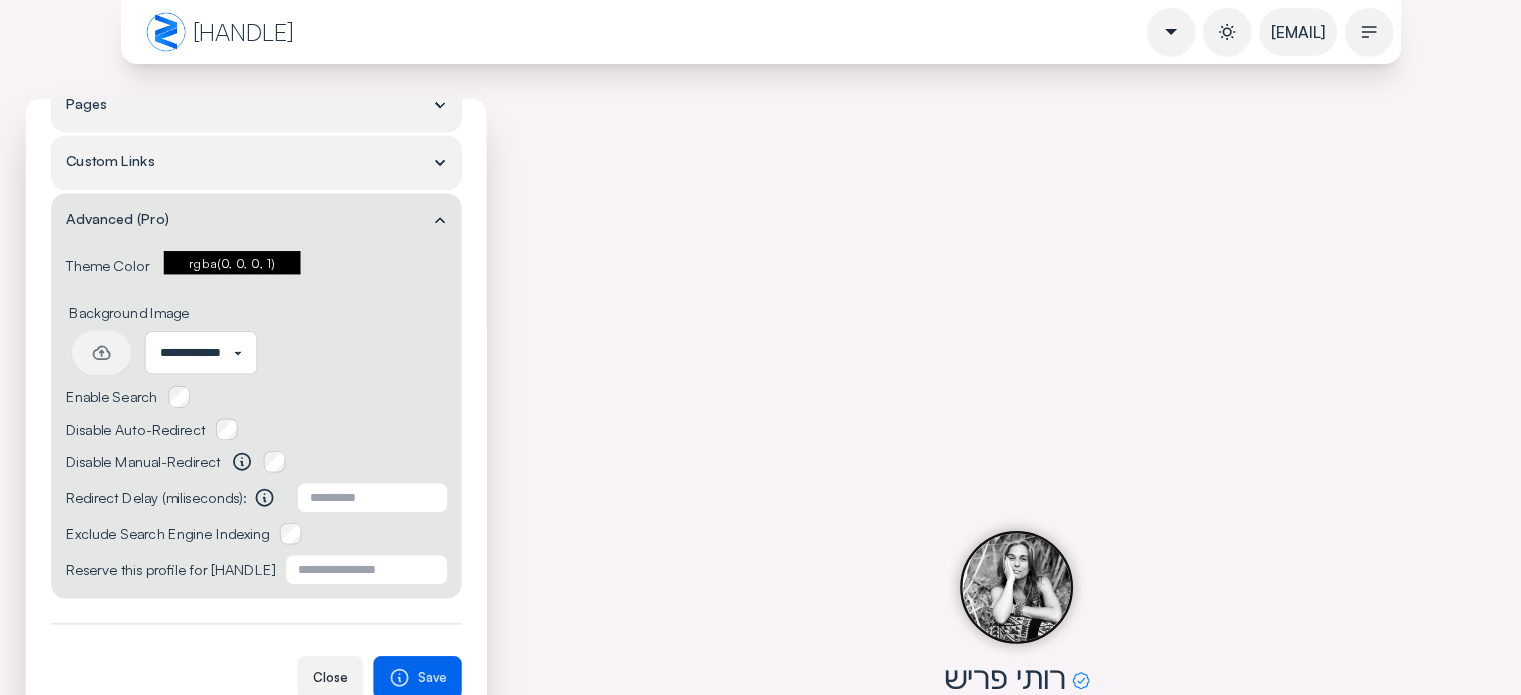 click 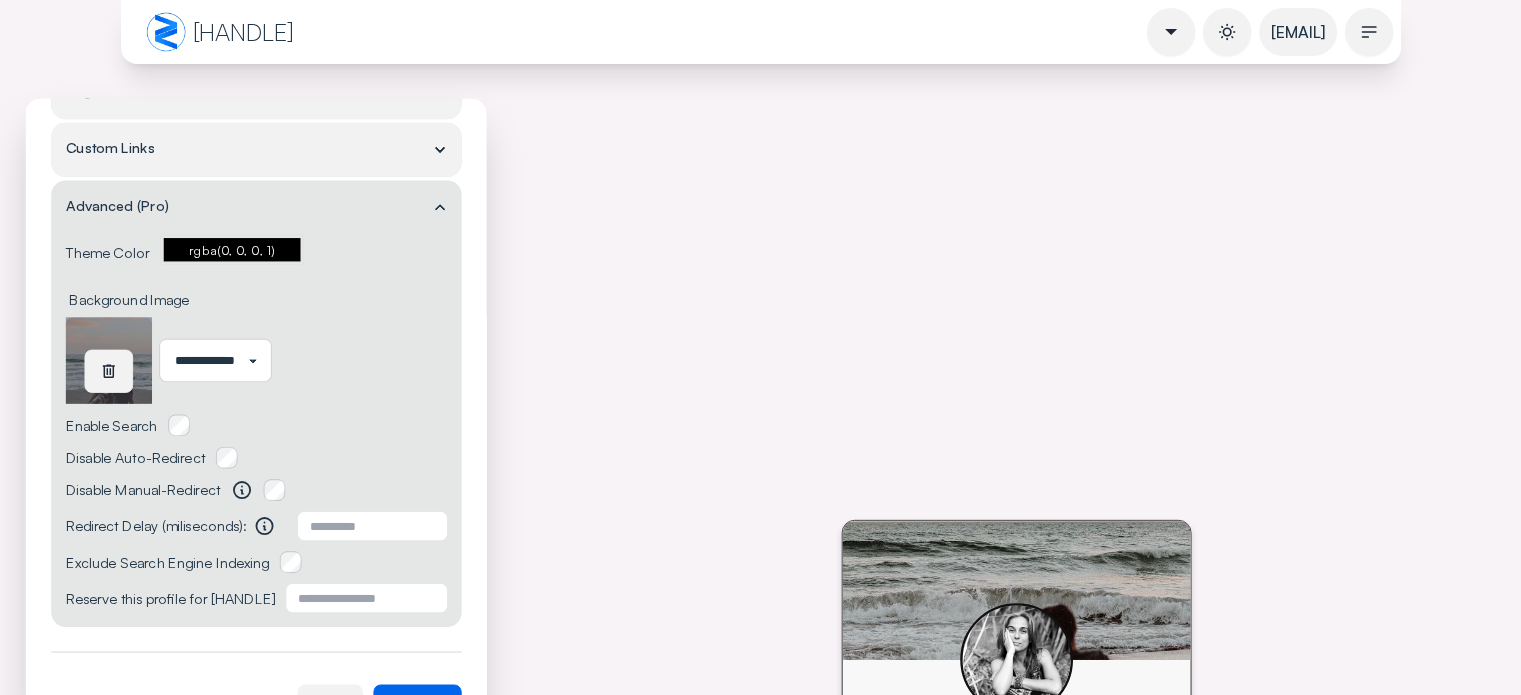 scroll, scrollTop: 373, scrollLeft: 0, axis: vertical 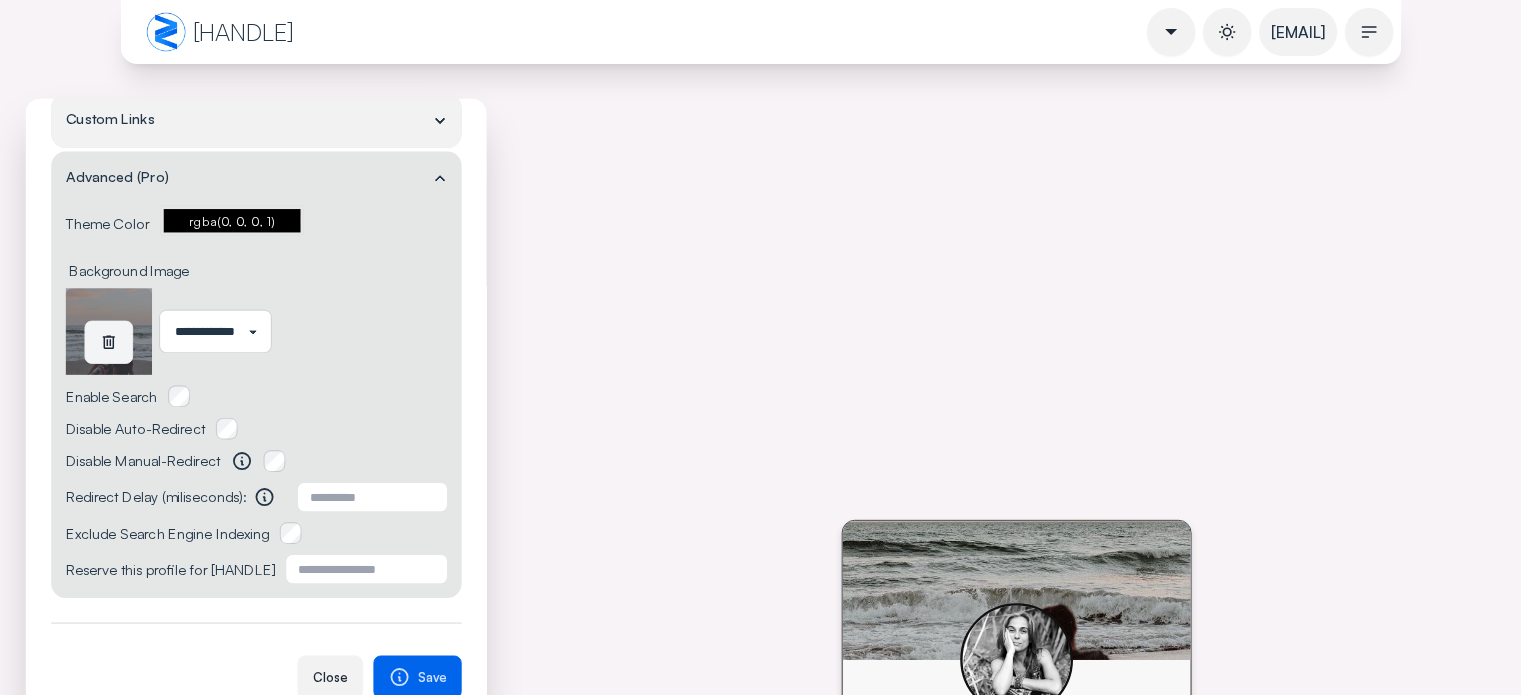 click 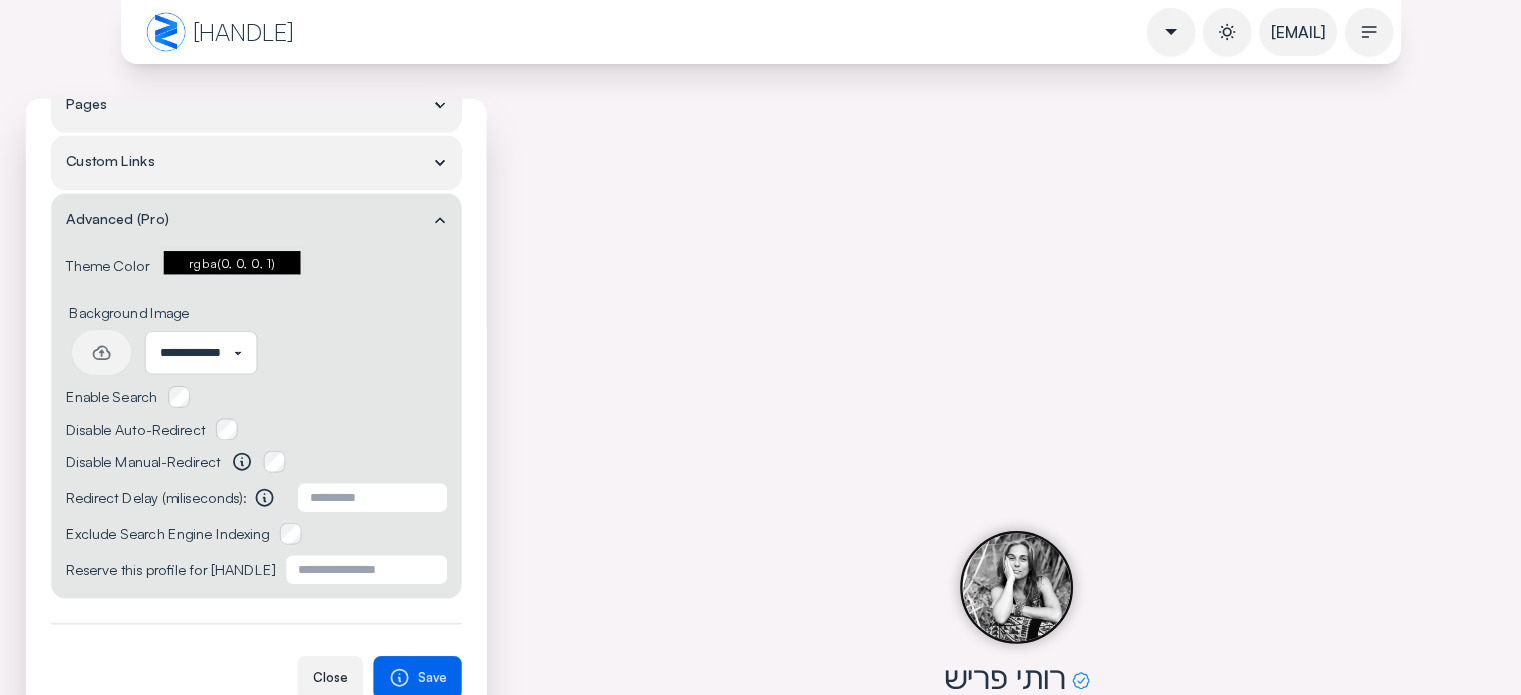scroll, scrollTop: 327, scrollLeft: 0, axis: vertical 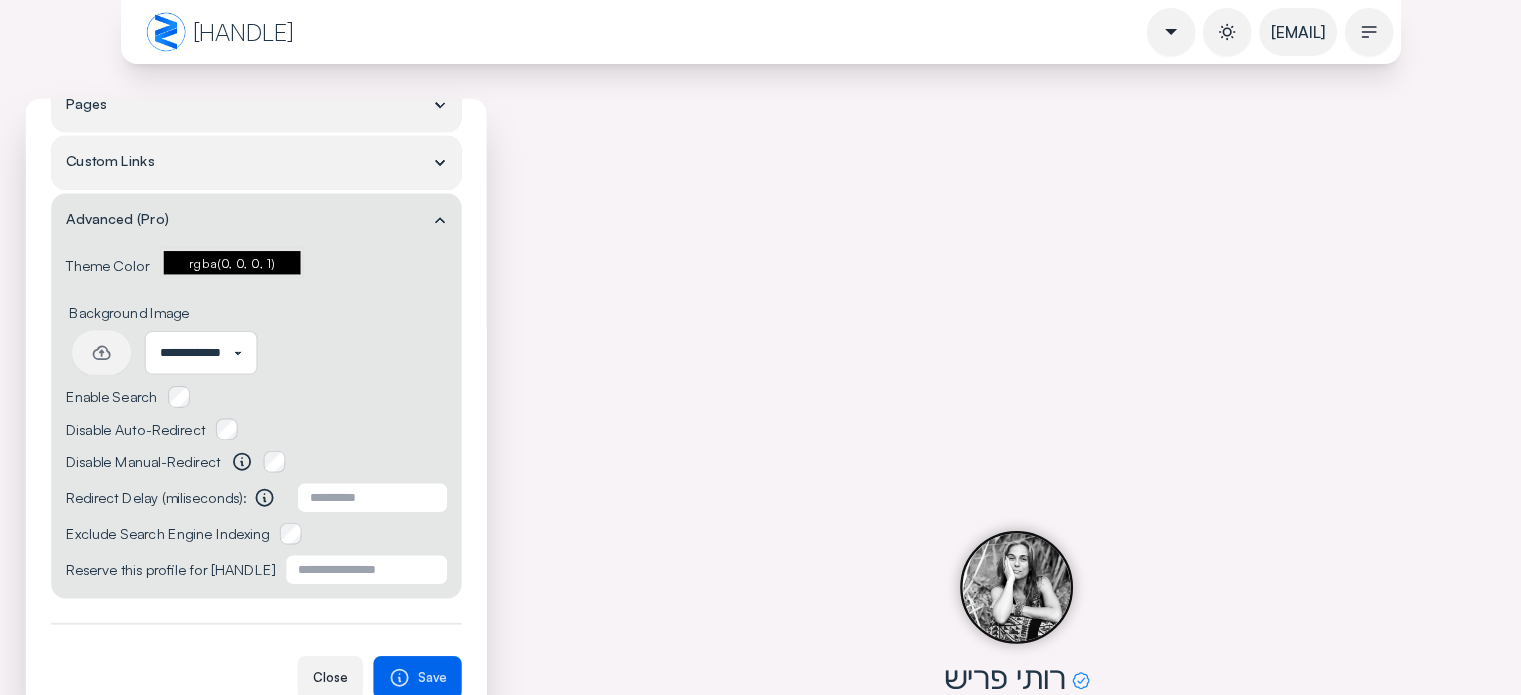click 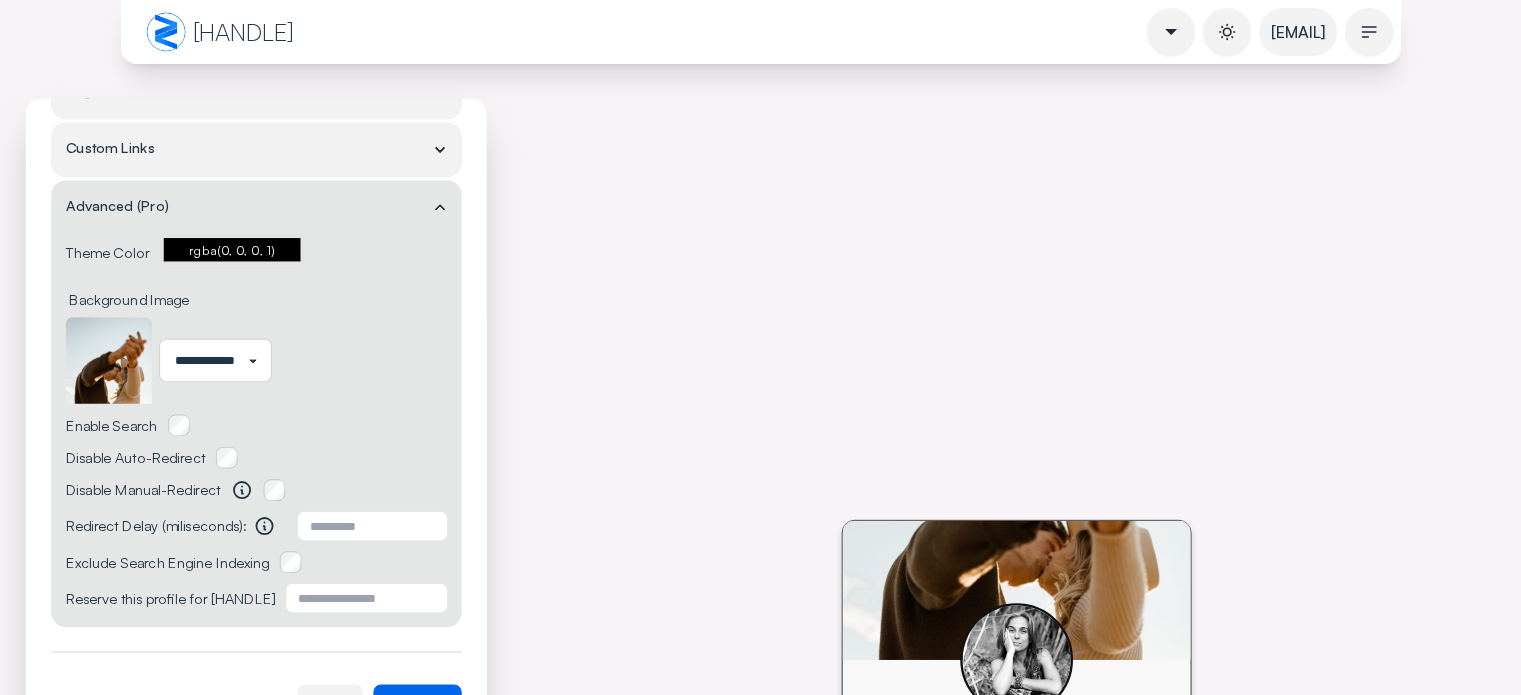 scroll, scrollTop: 373, scrollLeft: 0, axis: vertical 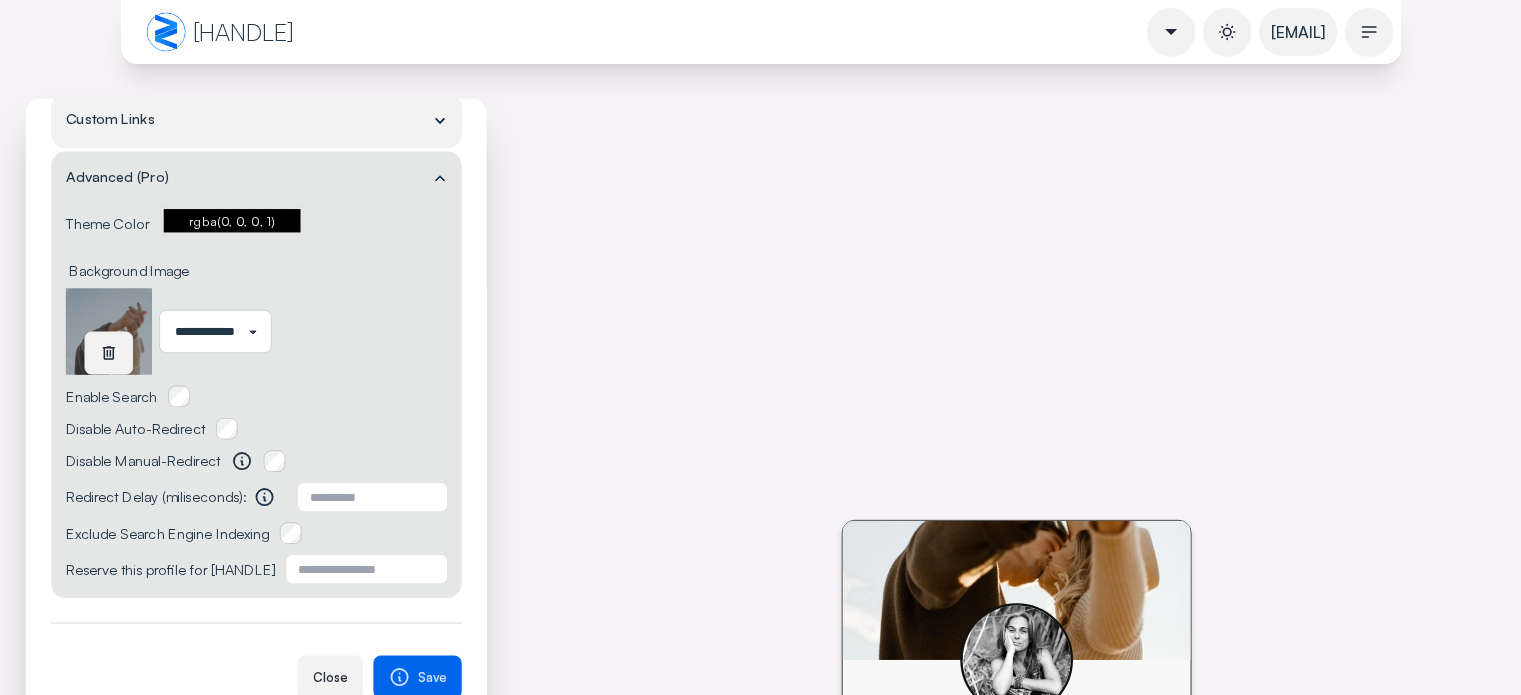 click at bounding box center [108, 353] 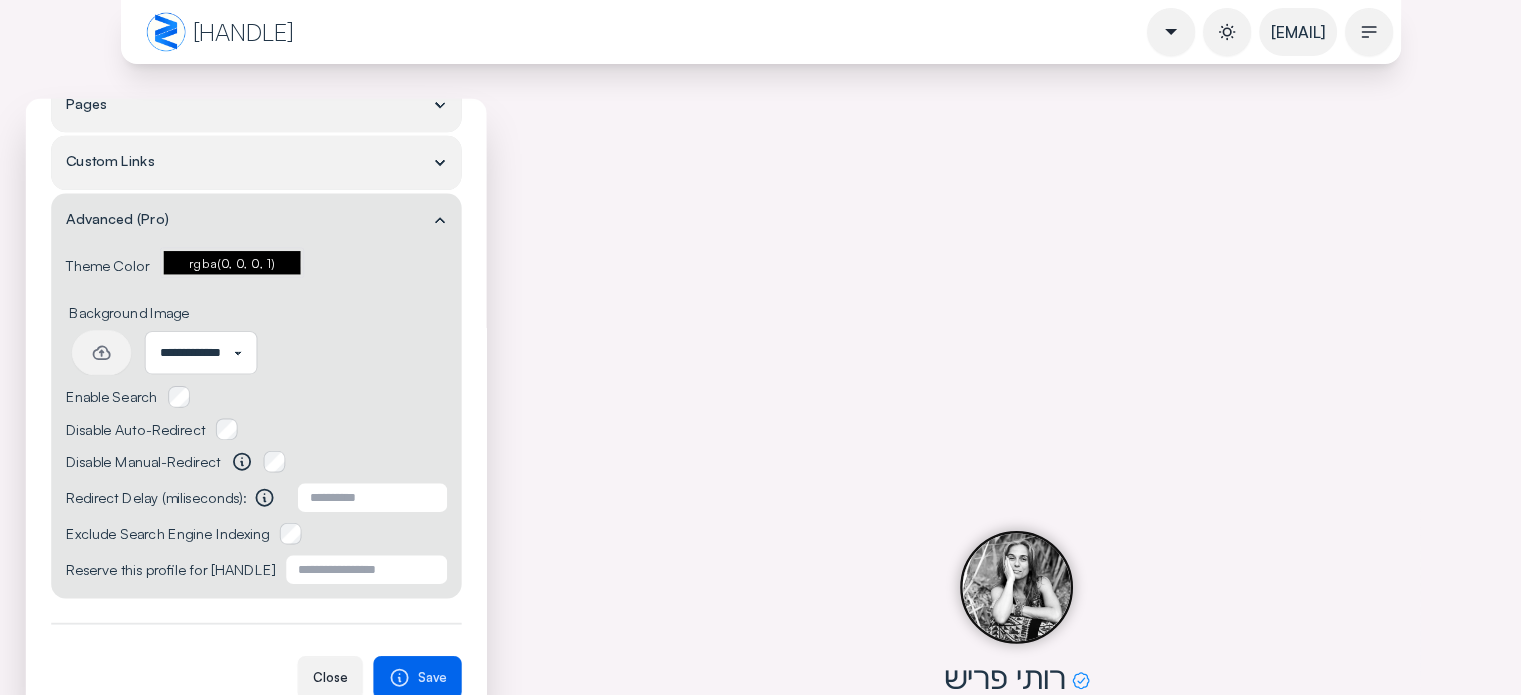scroll, scrollTop: 327, scrollLeft: 0, axis: vertical 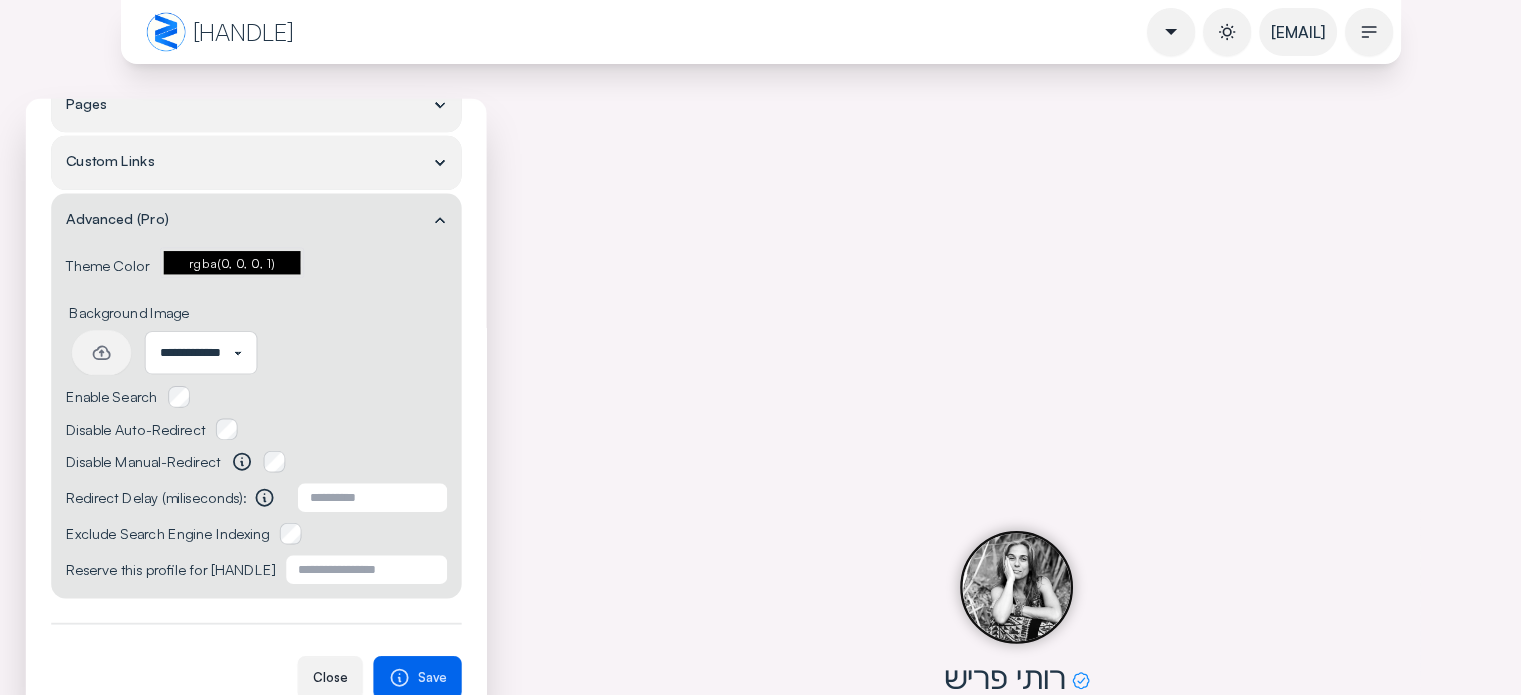 click 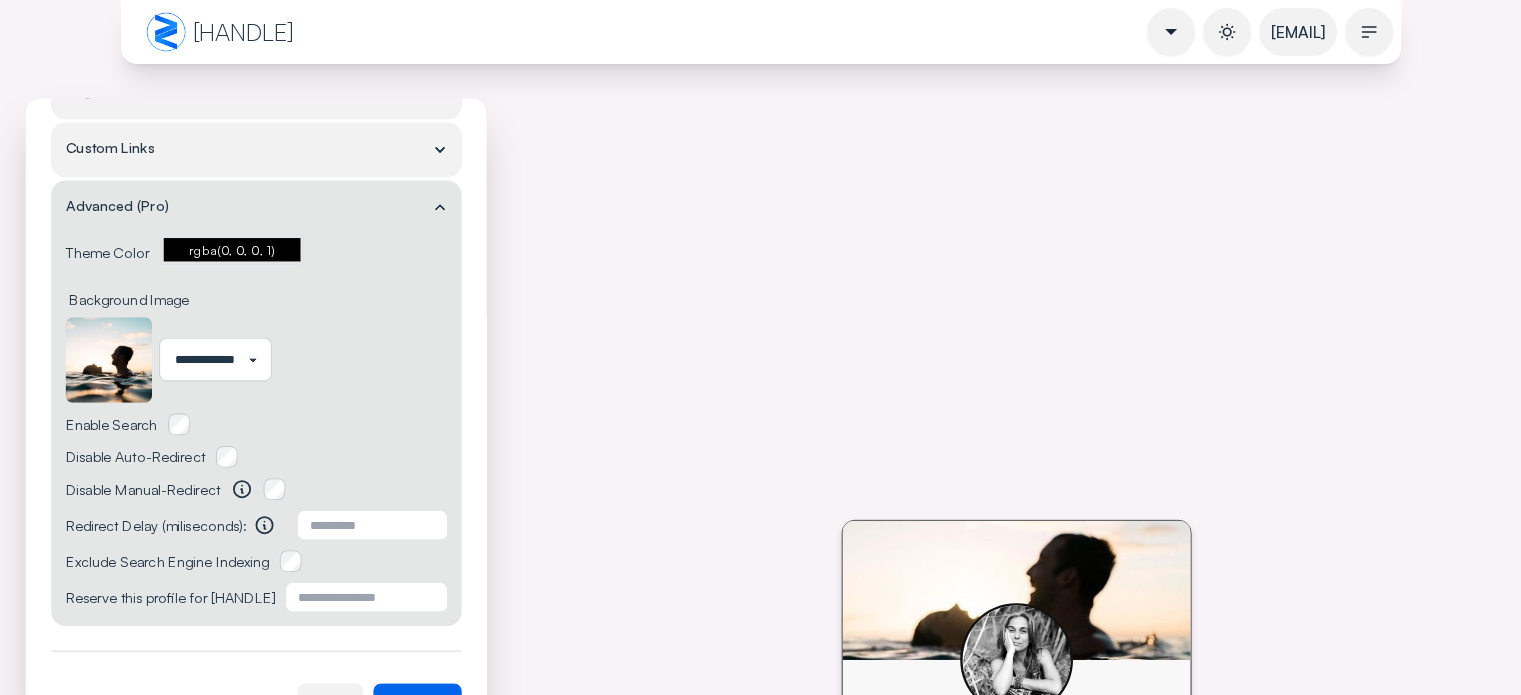 scroll, scrollTop: 372, scrollLeft: 0, axis: vertical 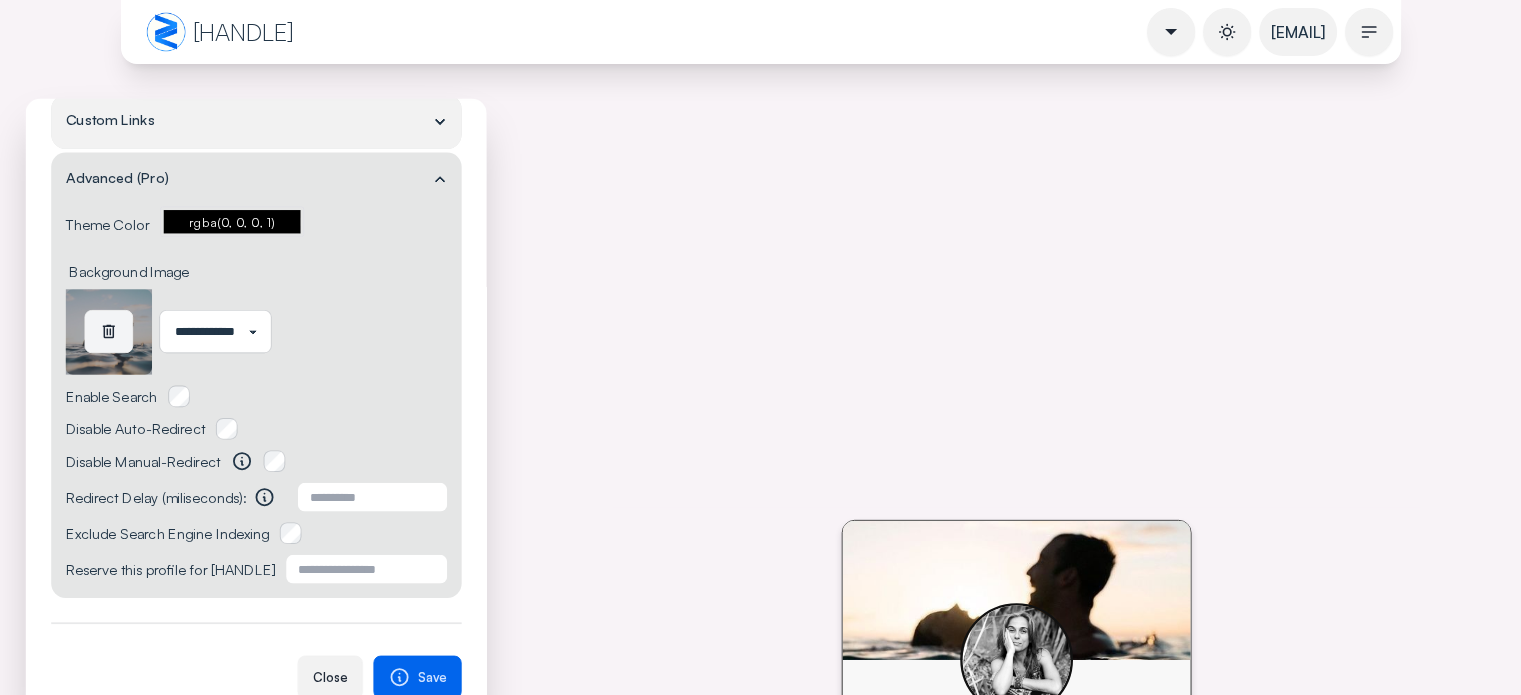 click at bounding box center (108, 332) 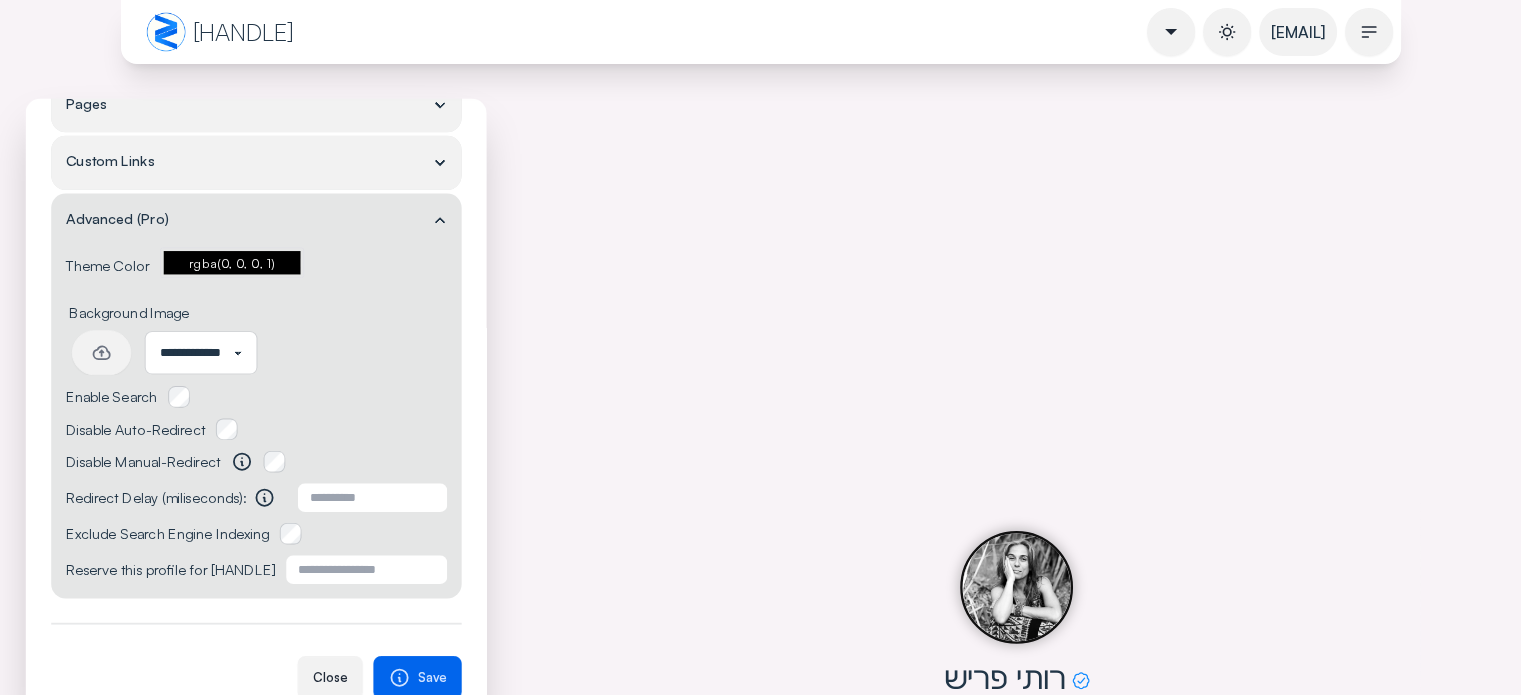click 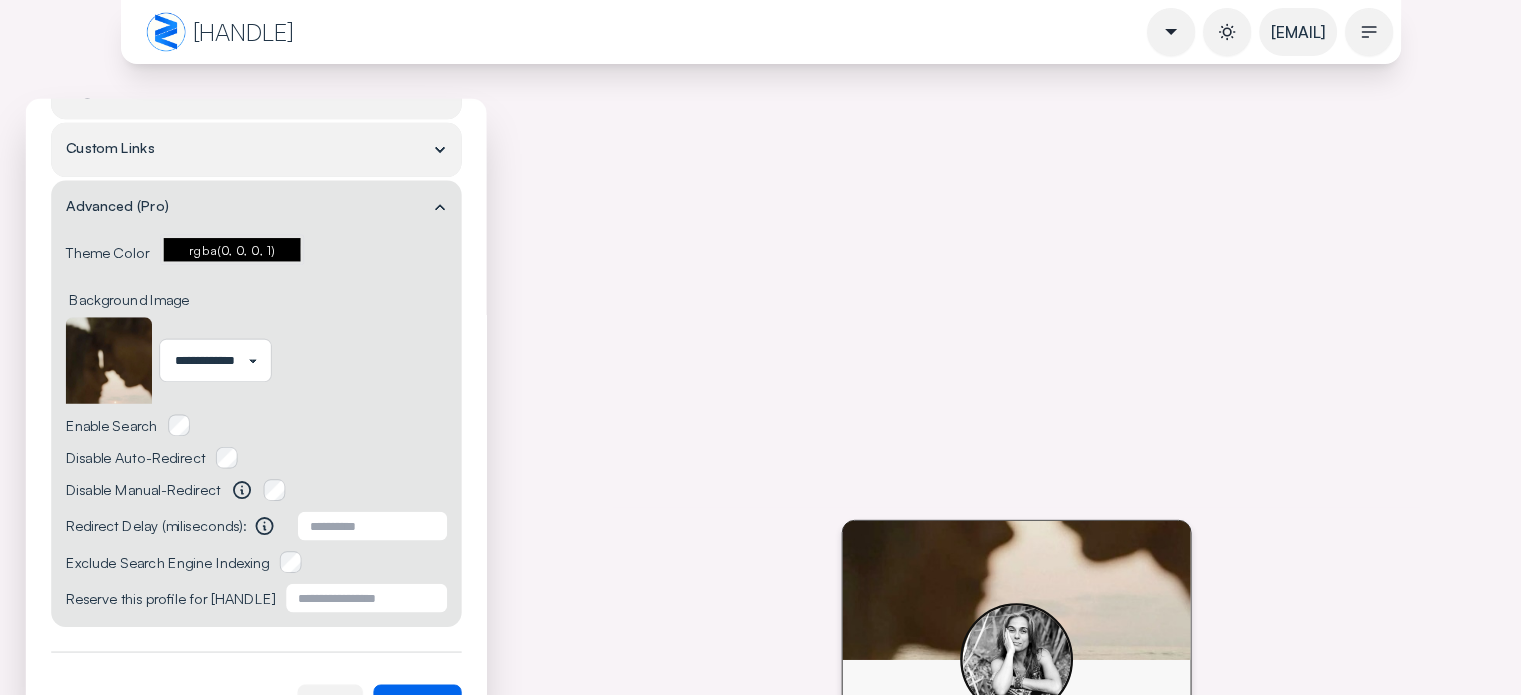 scroll, scrollTop: 373, scrollLeft: 0, axis: vertical 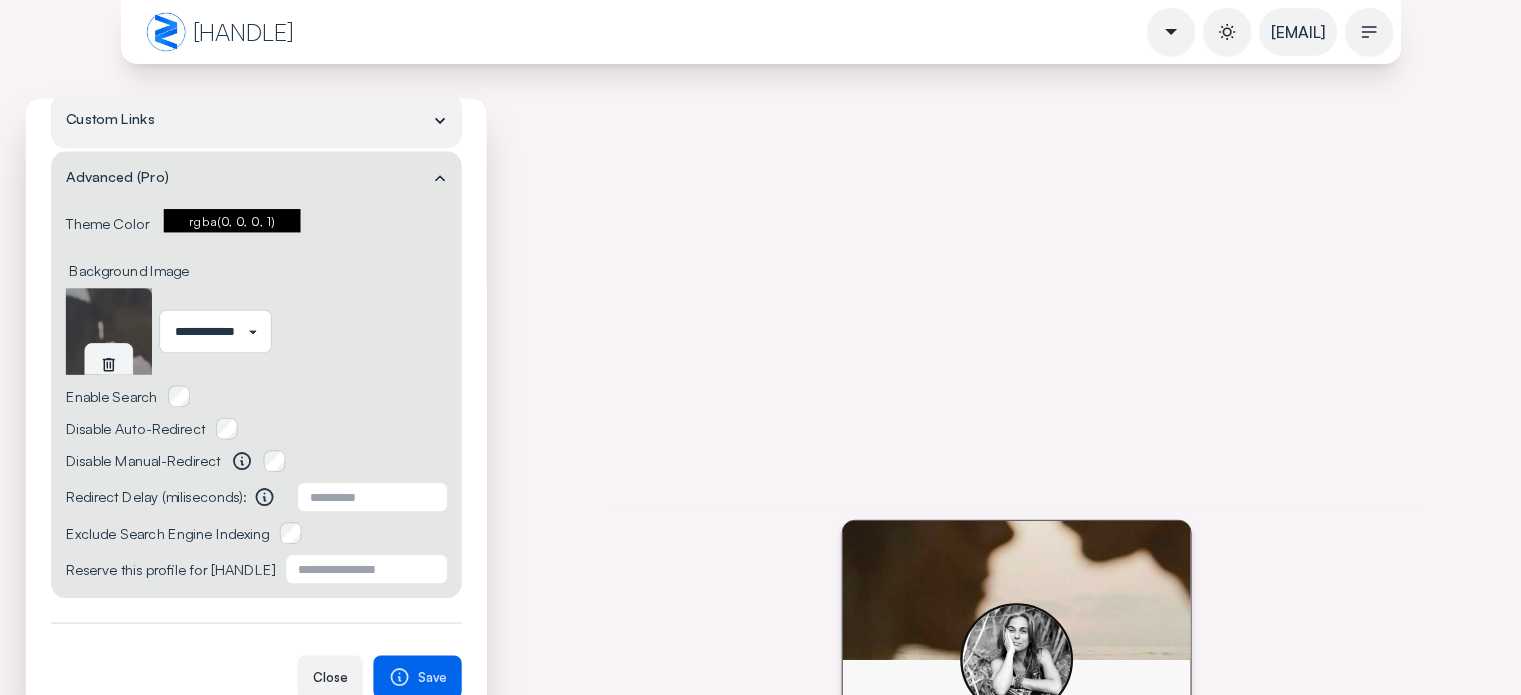 click at bounding box center (108, 365) 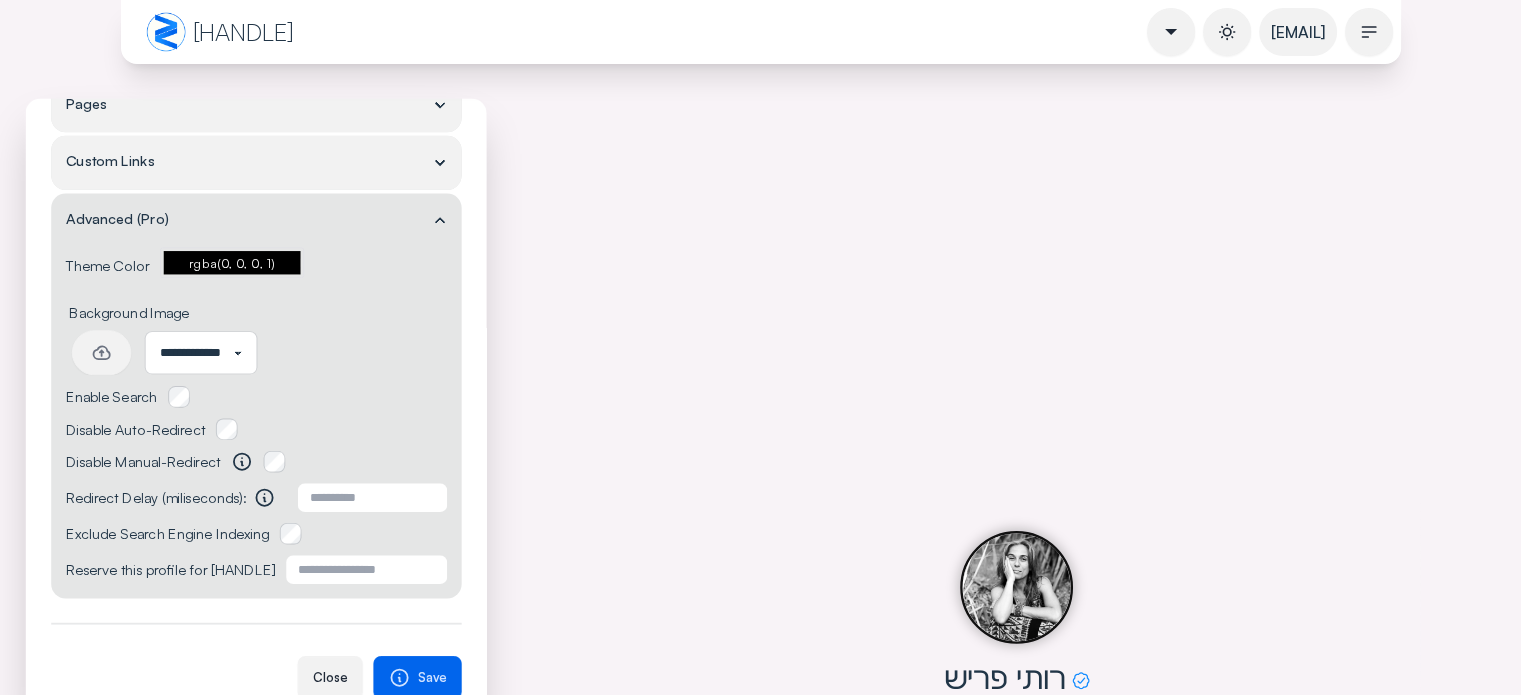 click 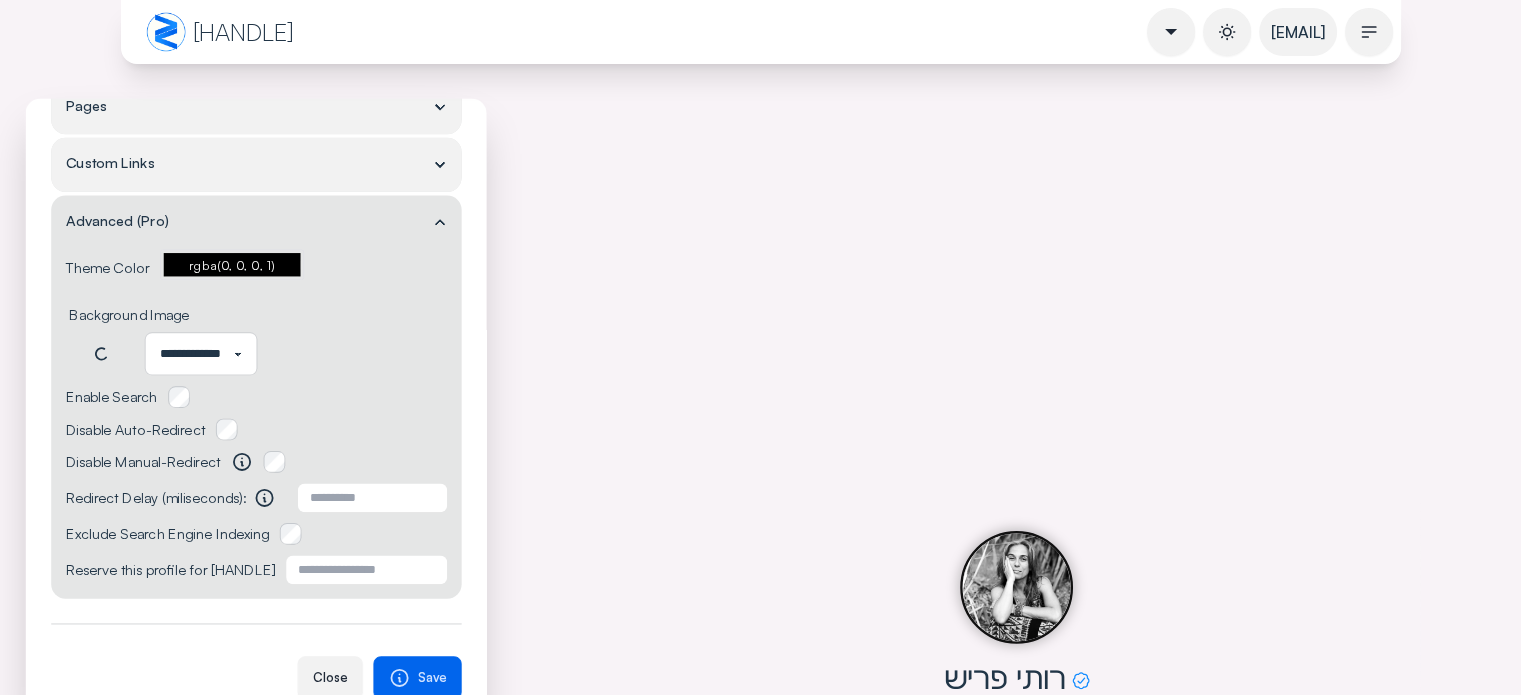 scroll, scrollTop: 325, scrollLeft: 0, axis: vertical 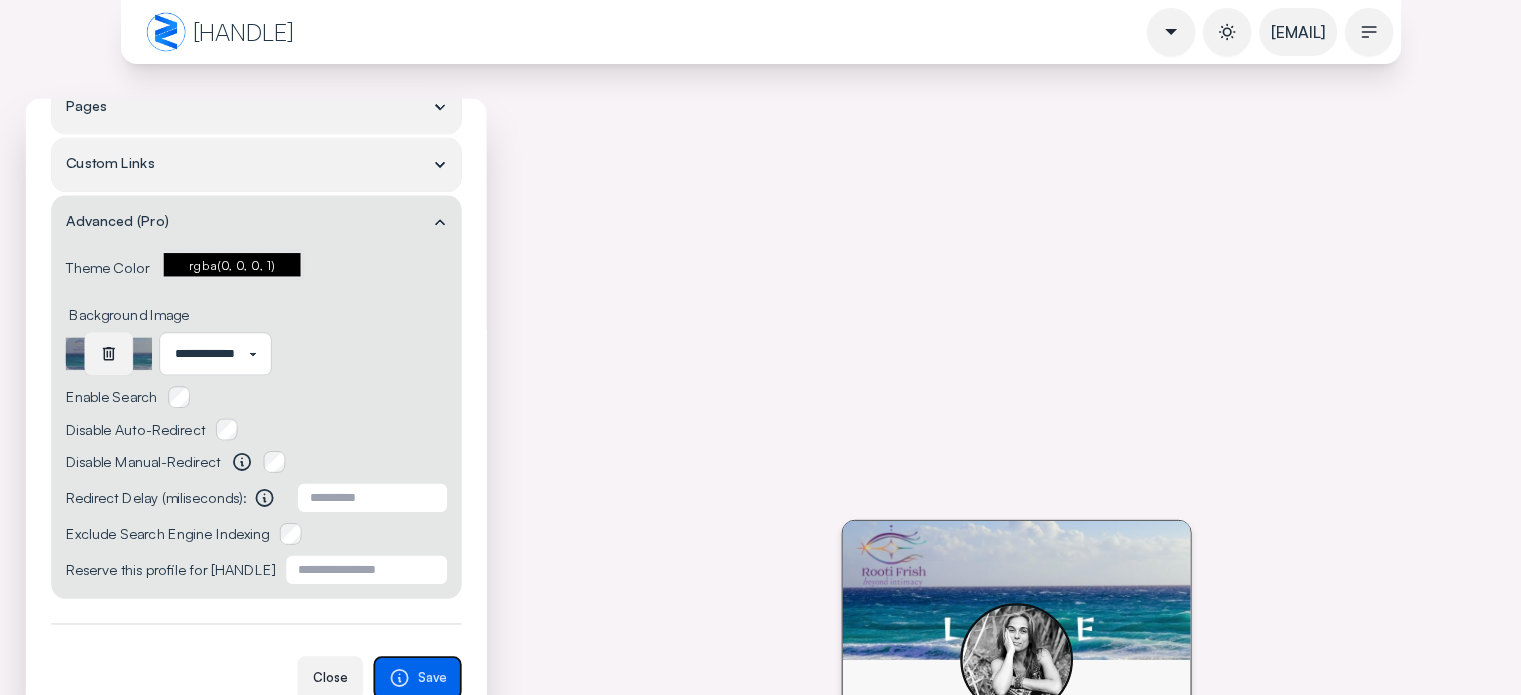 click on "Save" at bounding box center (431, 677) 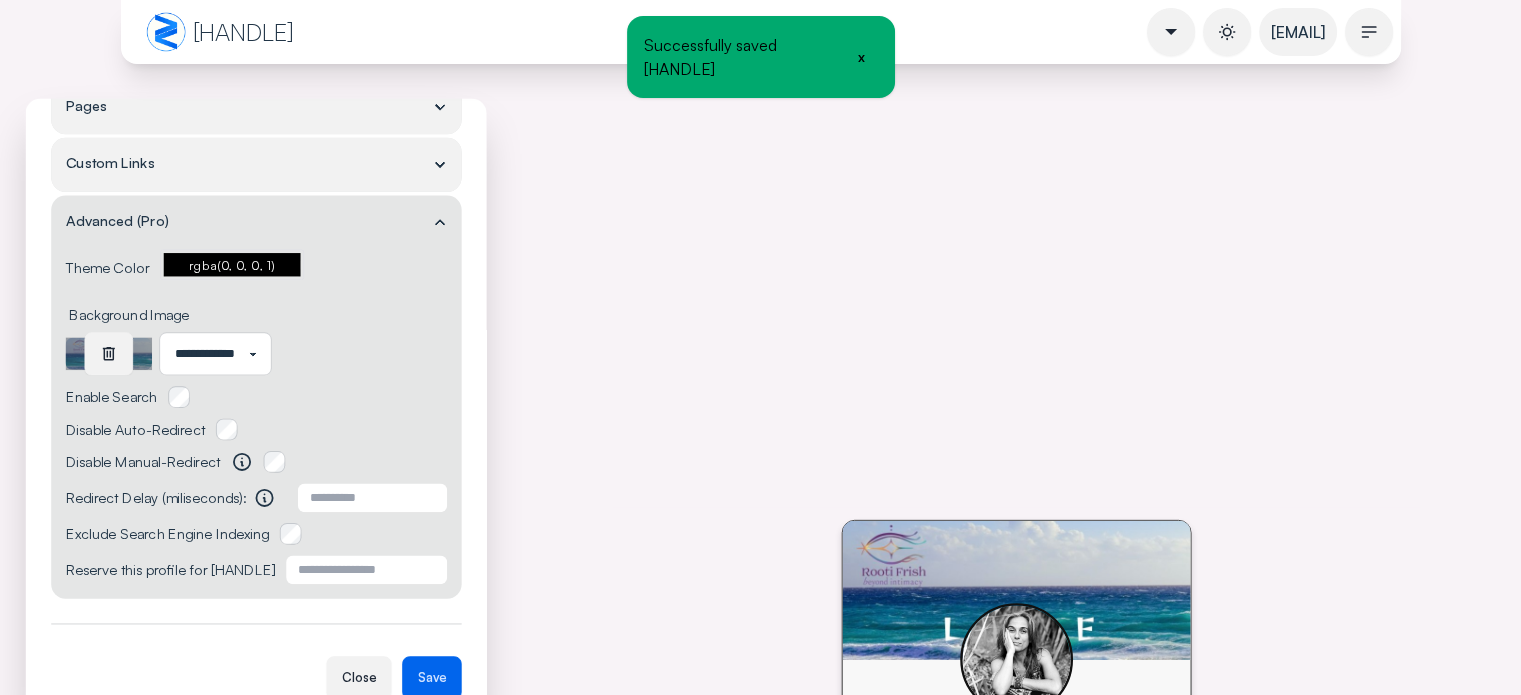 click on "Close" at bounding box center (358, 677) 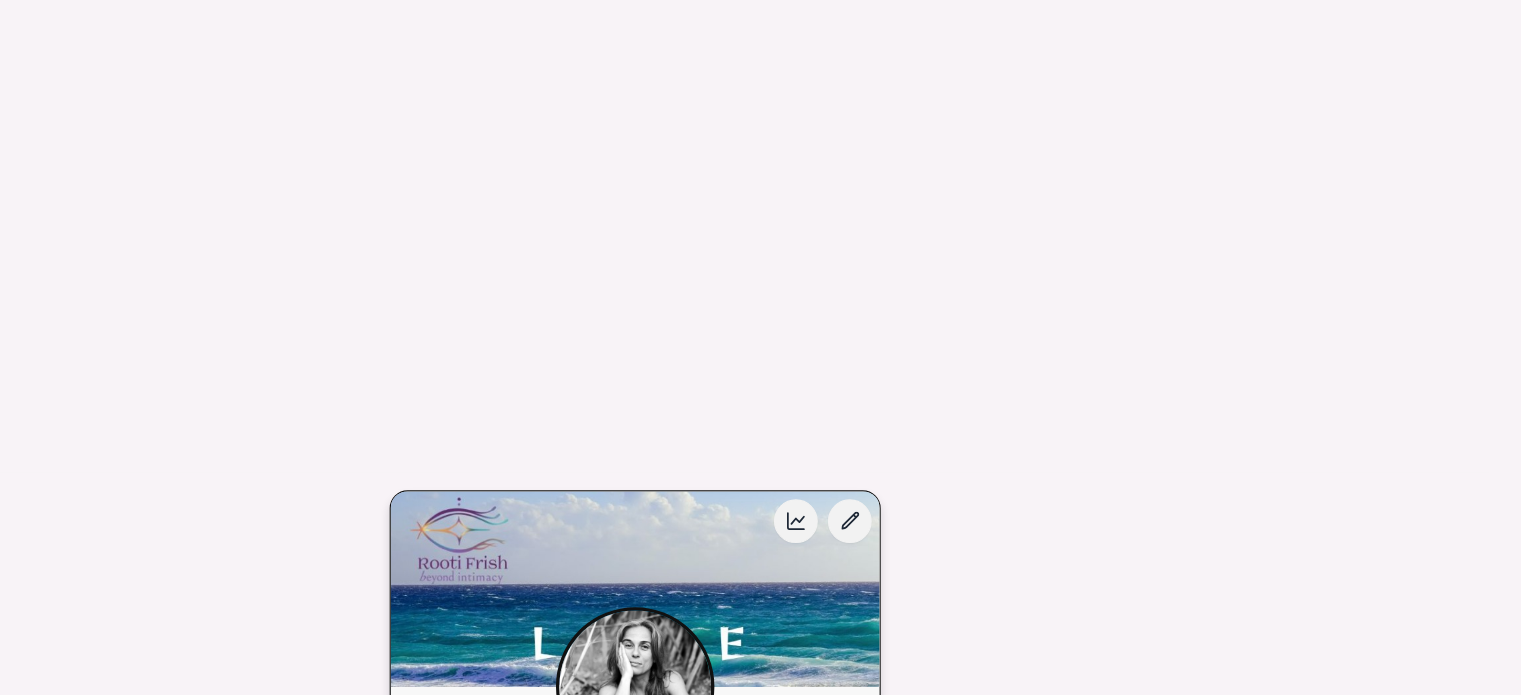 scroll, scrollTop: 14, scrollLeft: 0, axis: vertical 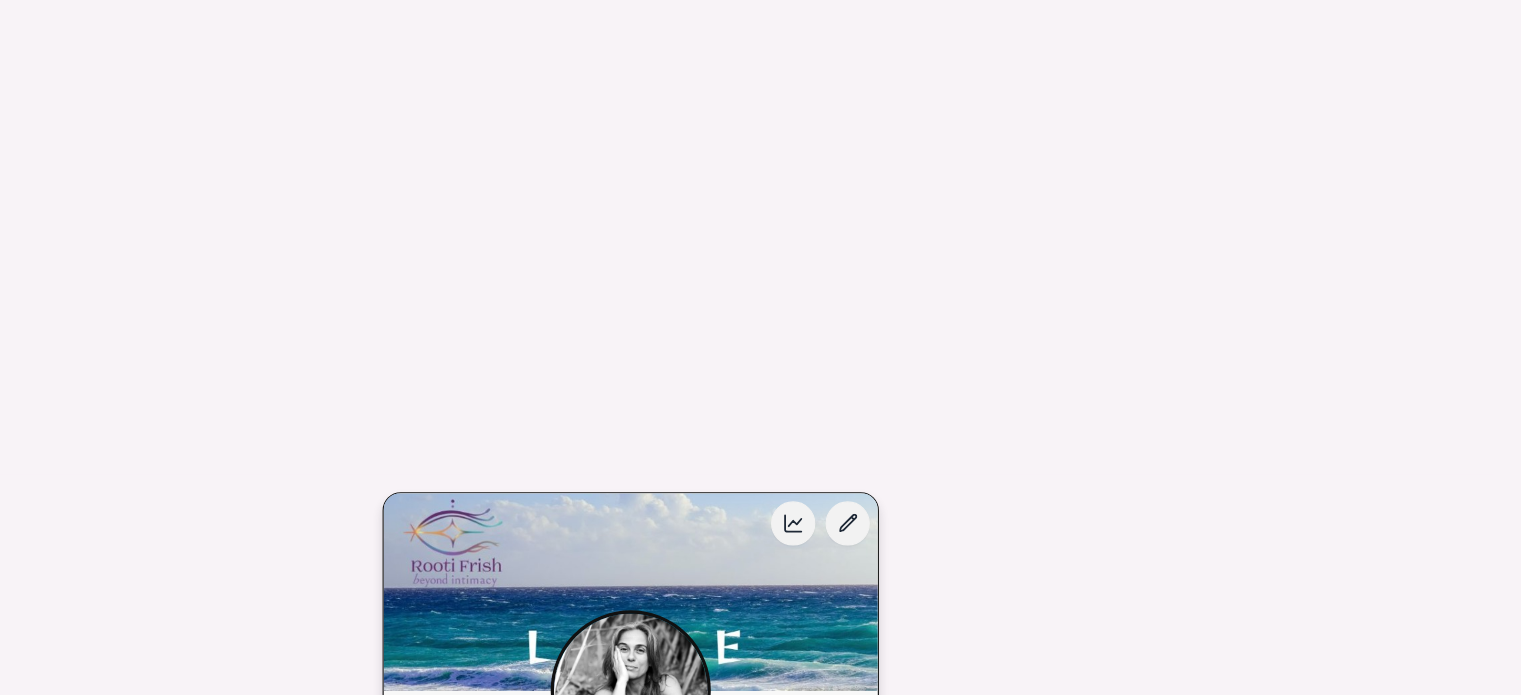 drag, startPoint x: 1095, startPoint y: 245, endPoint x: 1110, endPoint y: 189, distance: 57.974133 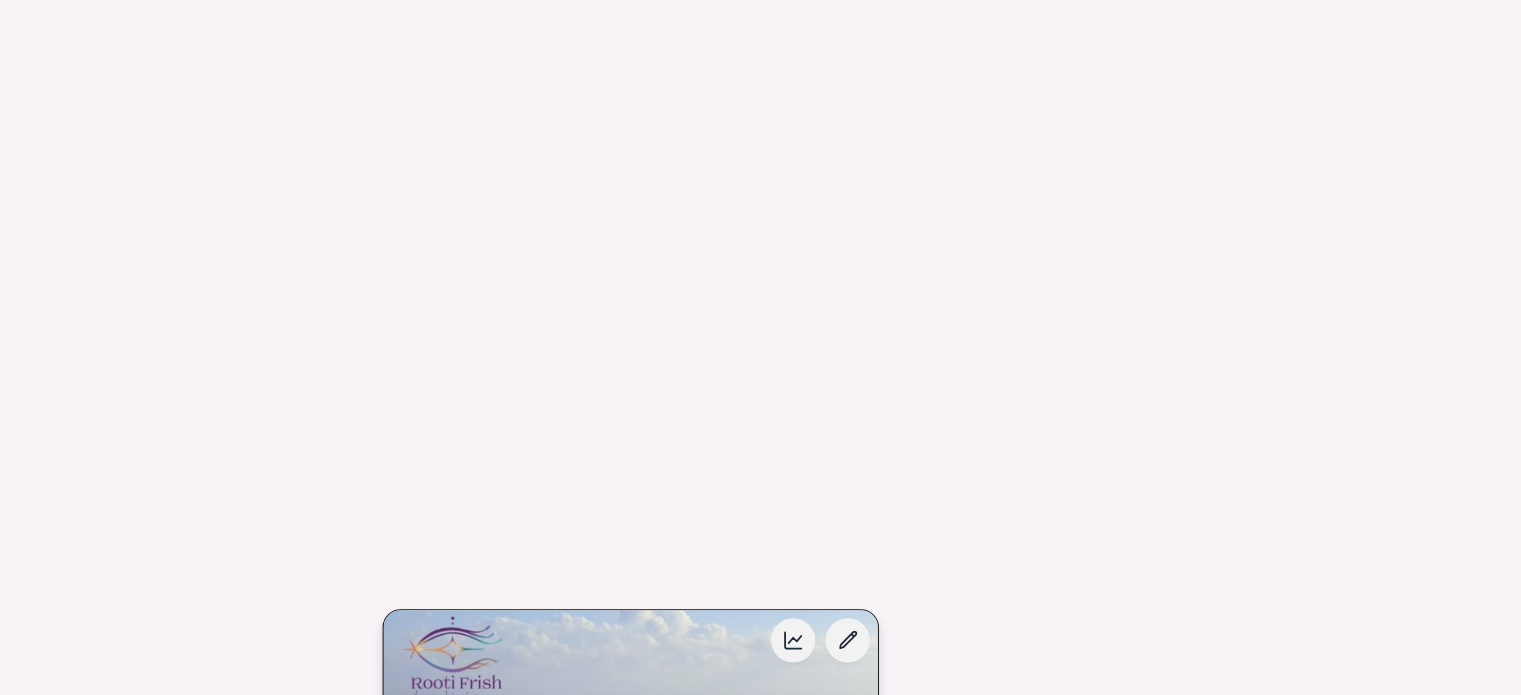 scroll, scrollTop: 0, scrollLeft: 0, axis: both 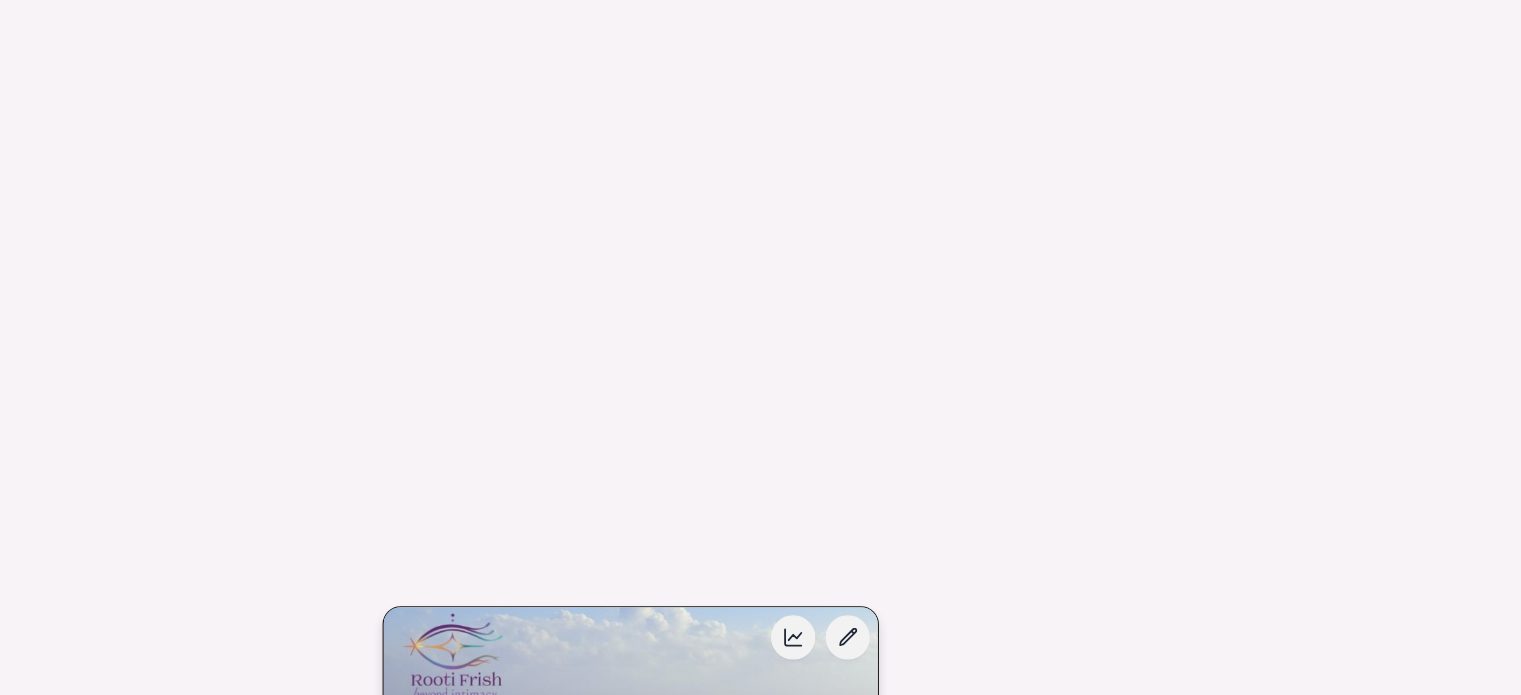 click on "[NAME] [DESCRIPTION] [TEXT] [PHONE] [EMAIL] [DESCRIPTION]" at bounding box center (760, 2136) 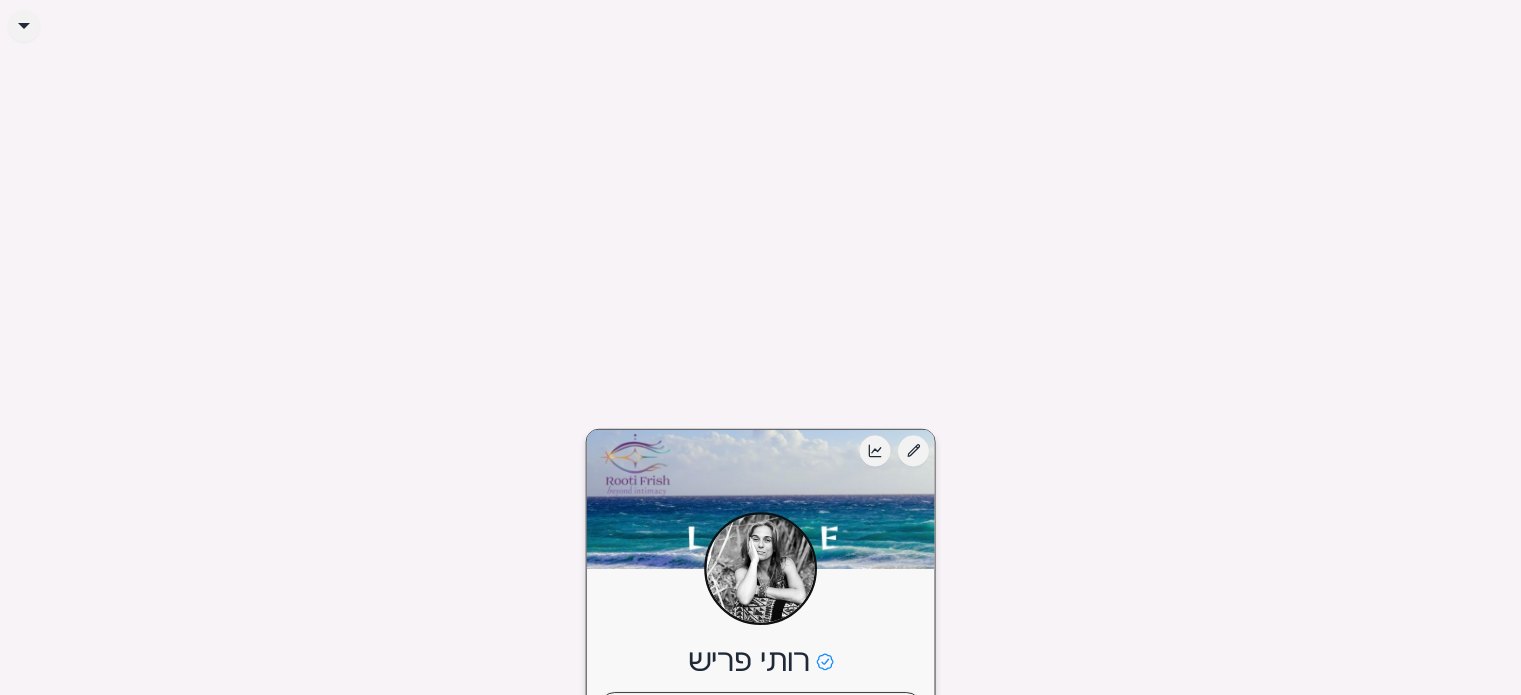 scroll, scrollTop: 0, scrollLeft: 0, axis: both 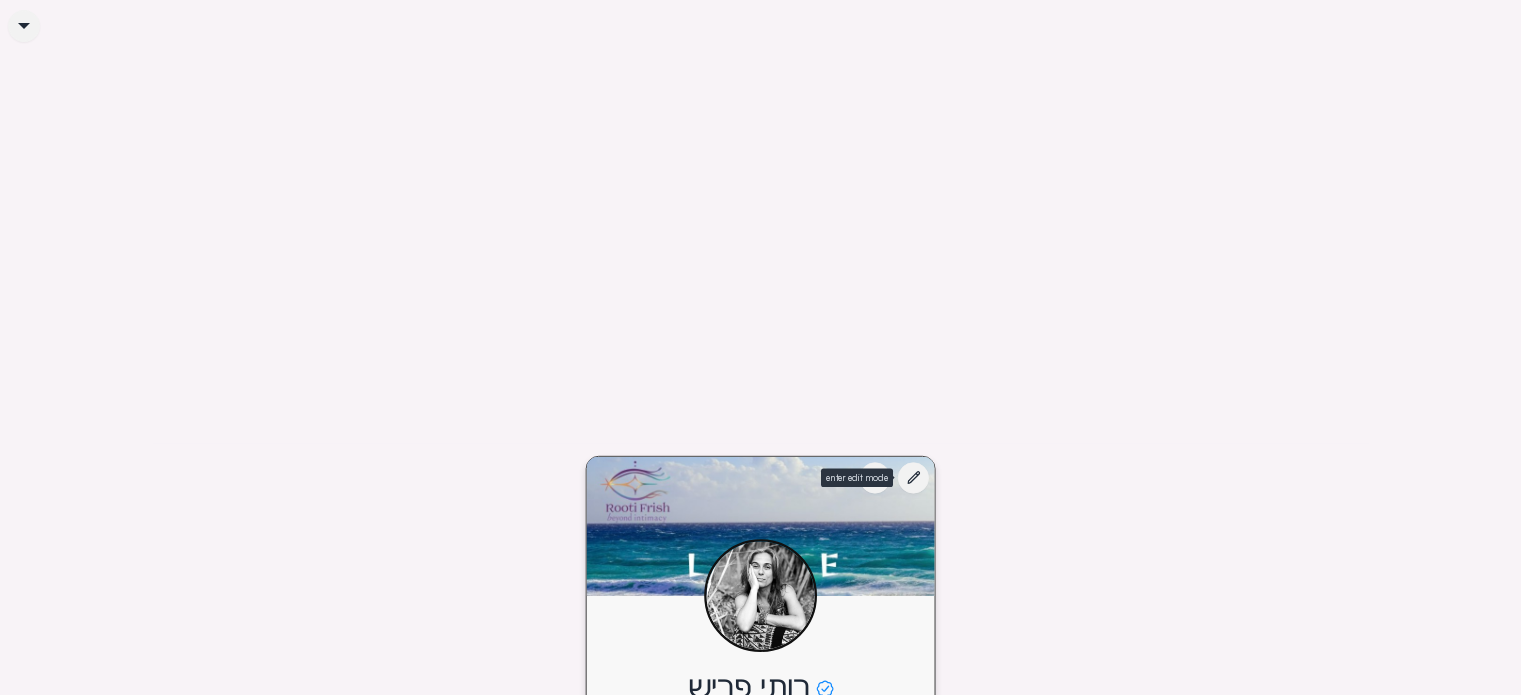 click 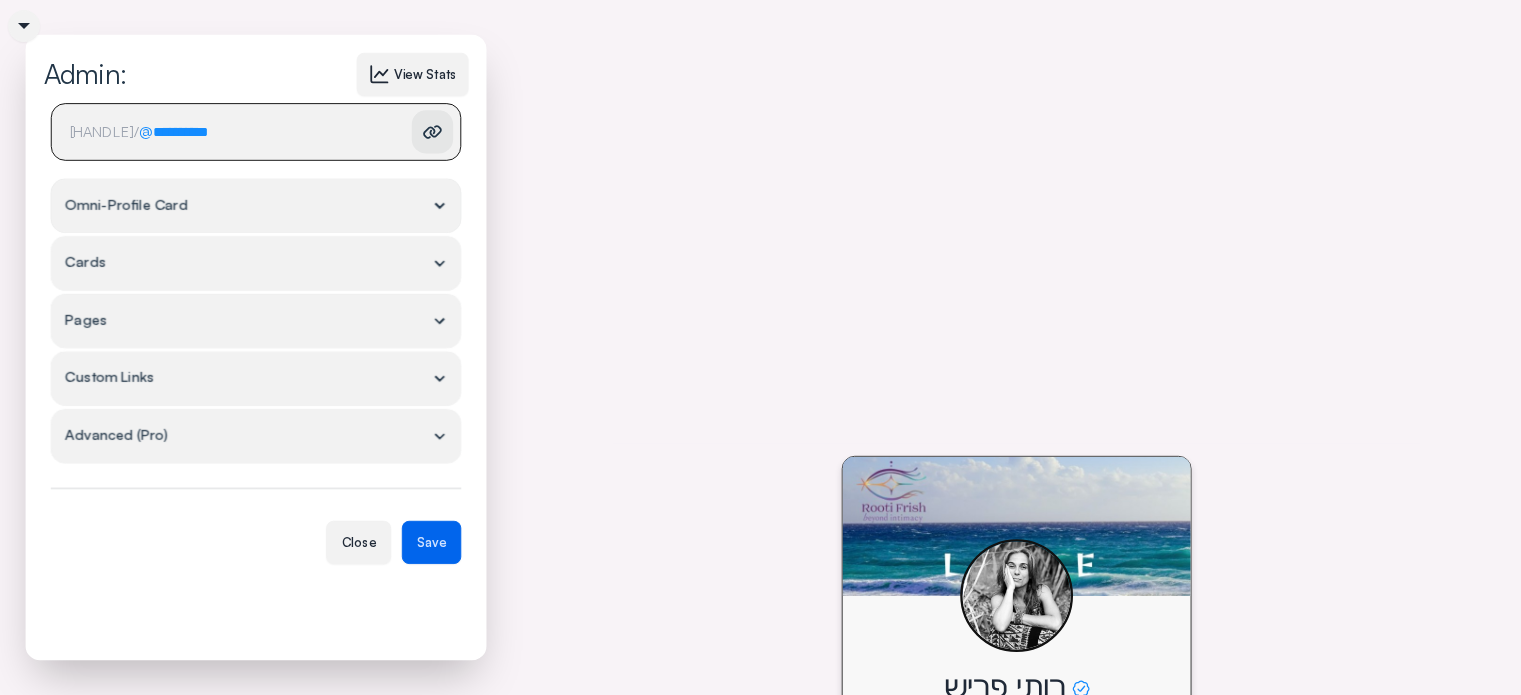 click on "Advanced (Pro)" at bounding box center [256, 436] 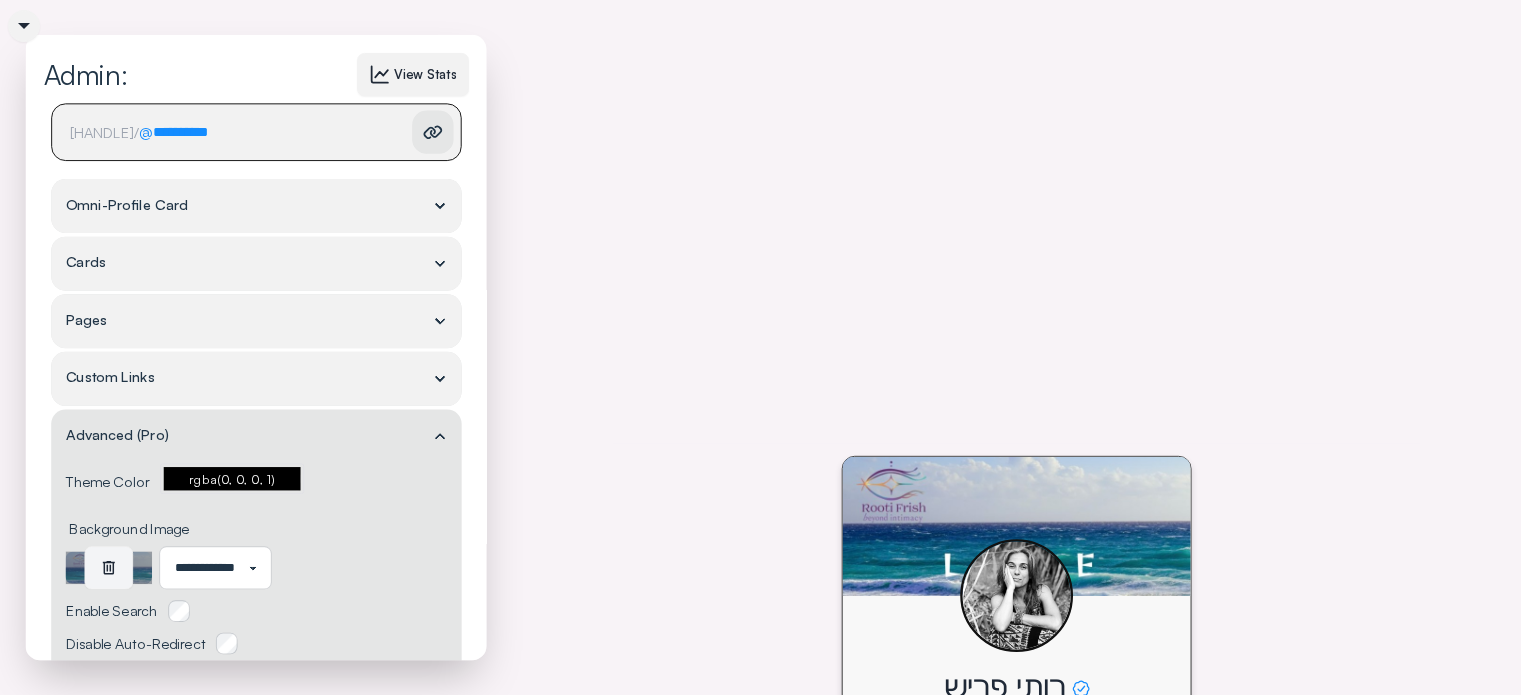 click 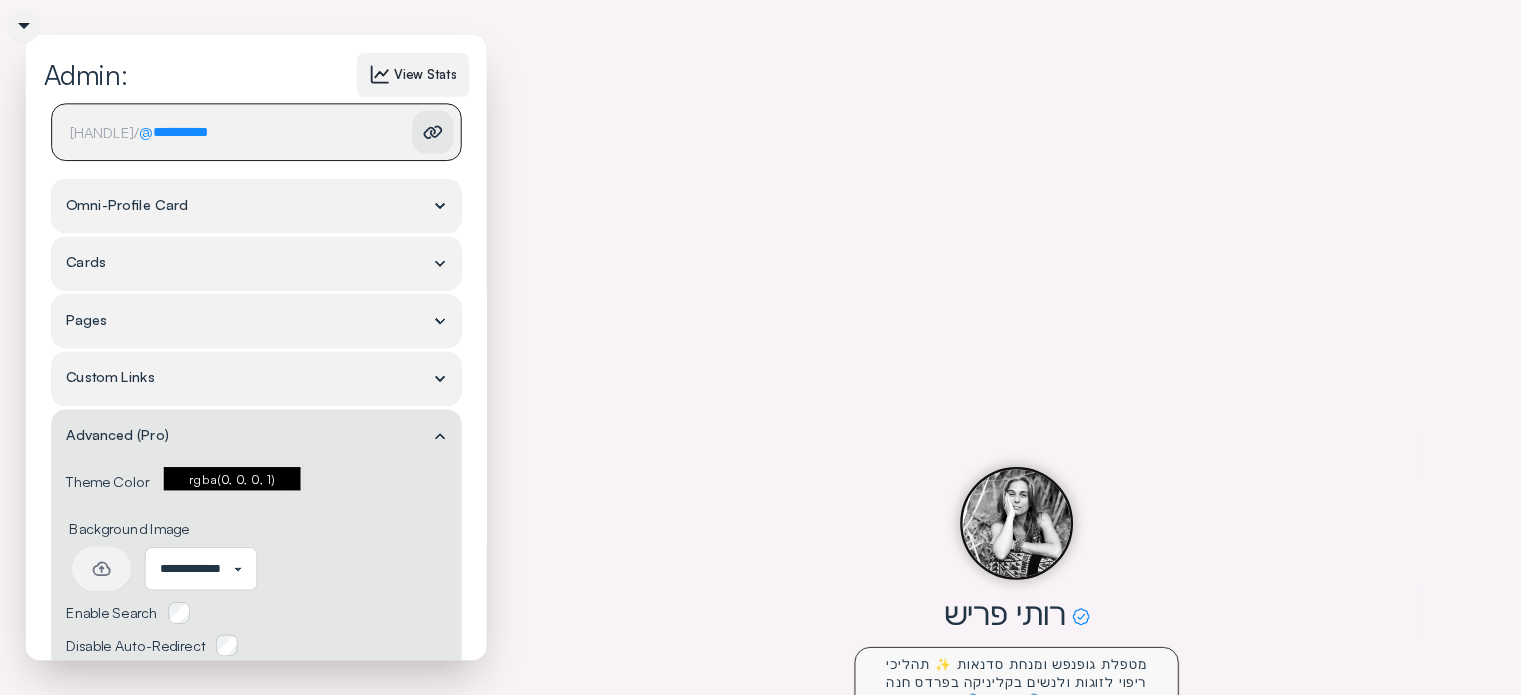 click 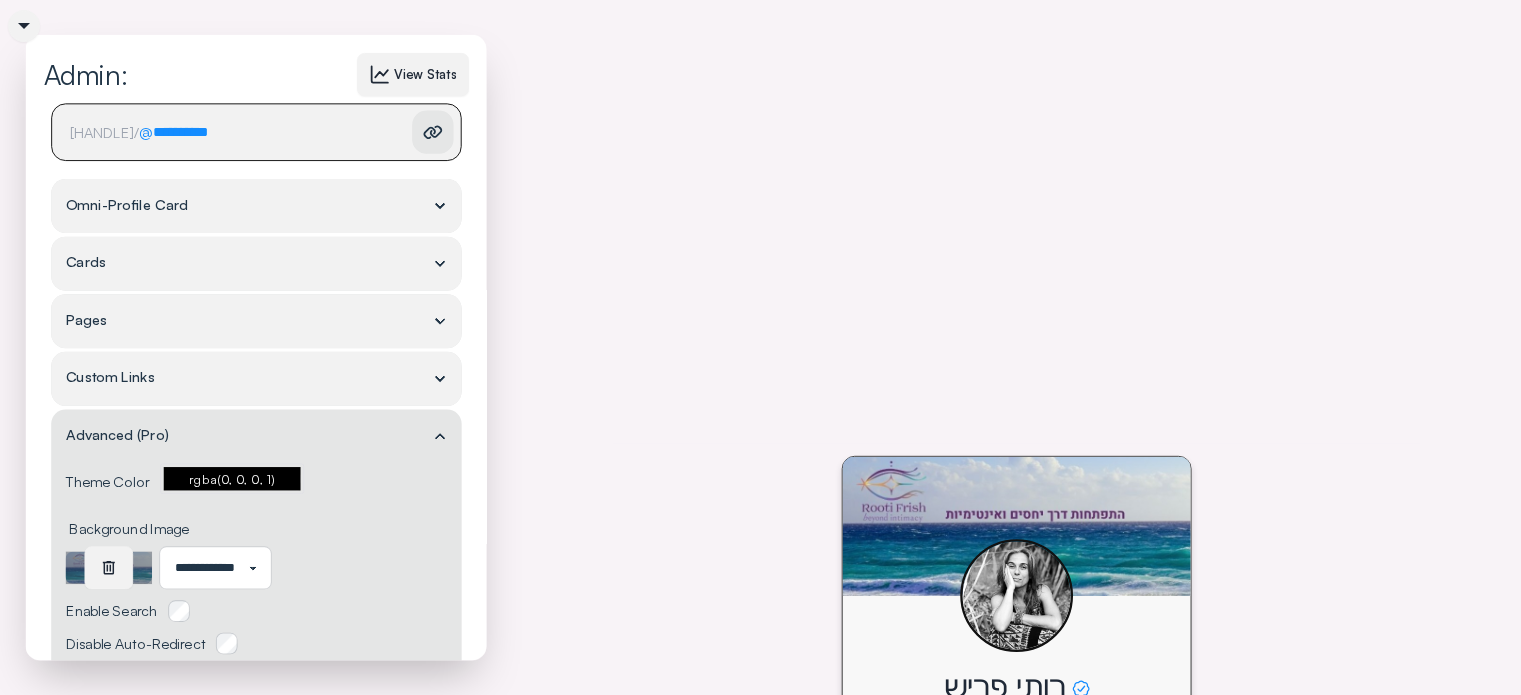 scroll, scrollTop: 325, scrollLeft: 0, axis: vertical 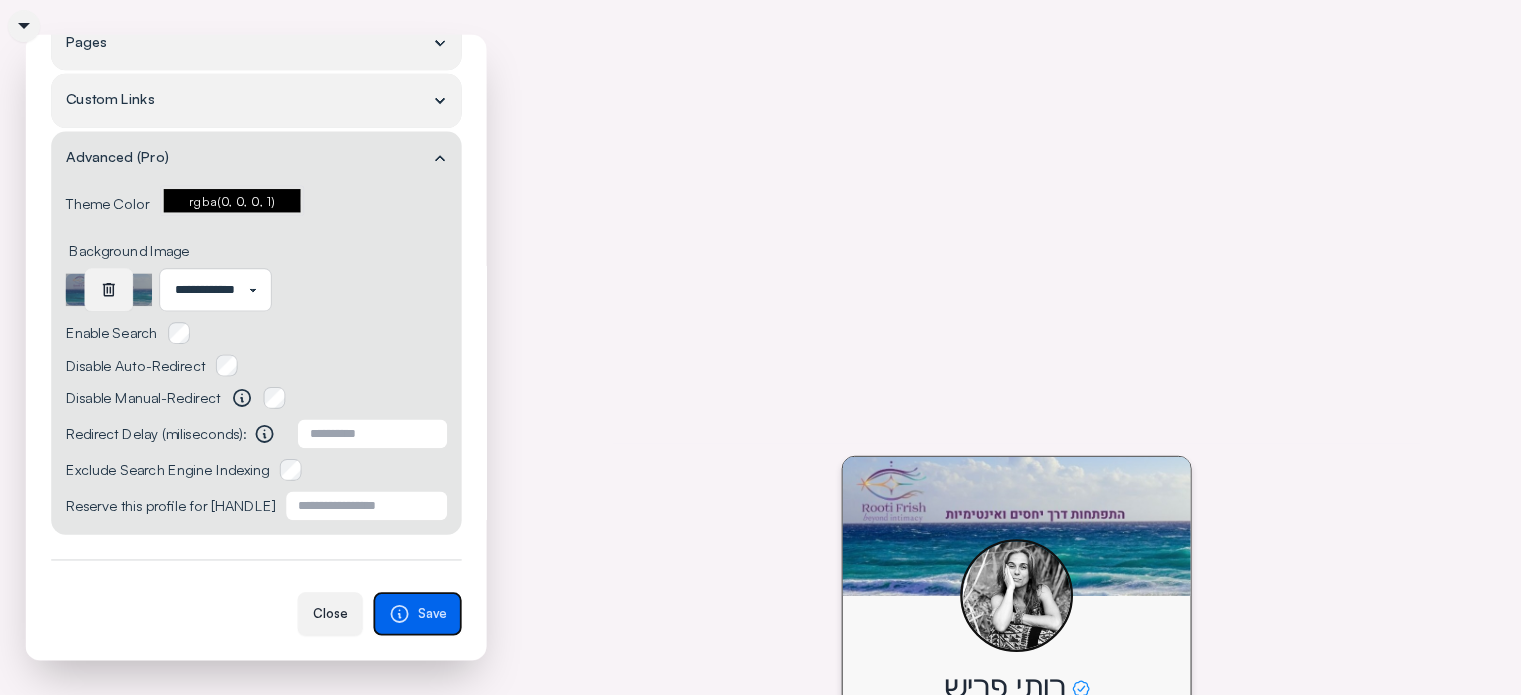 click on "Save" at bounding box center (417, 613) 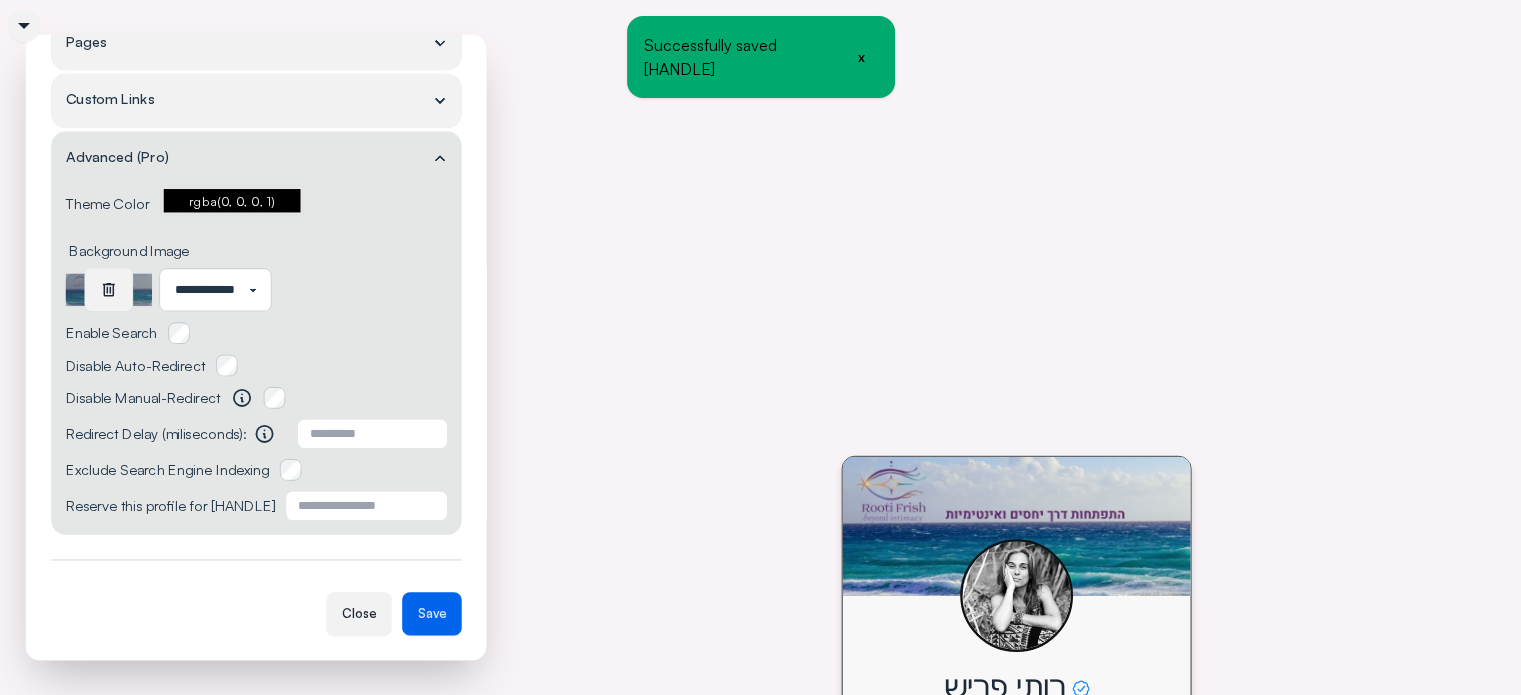 click on "Close" at bounding box center [358, 613] 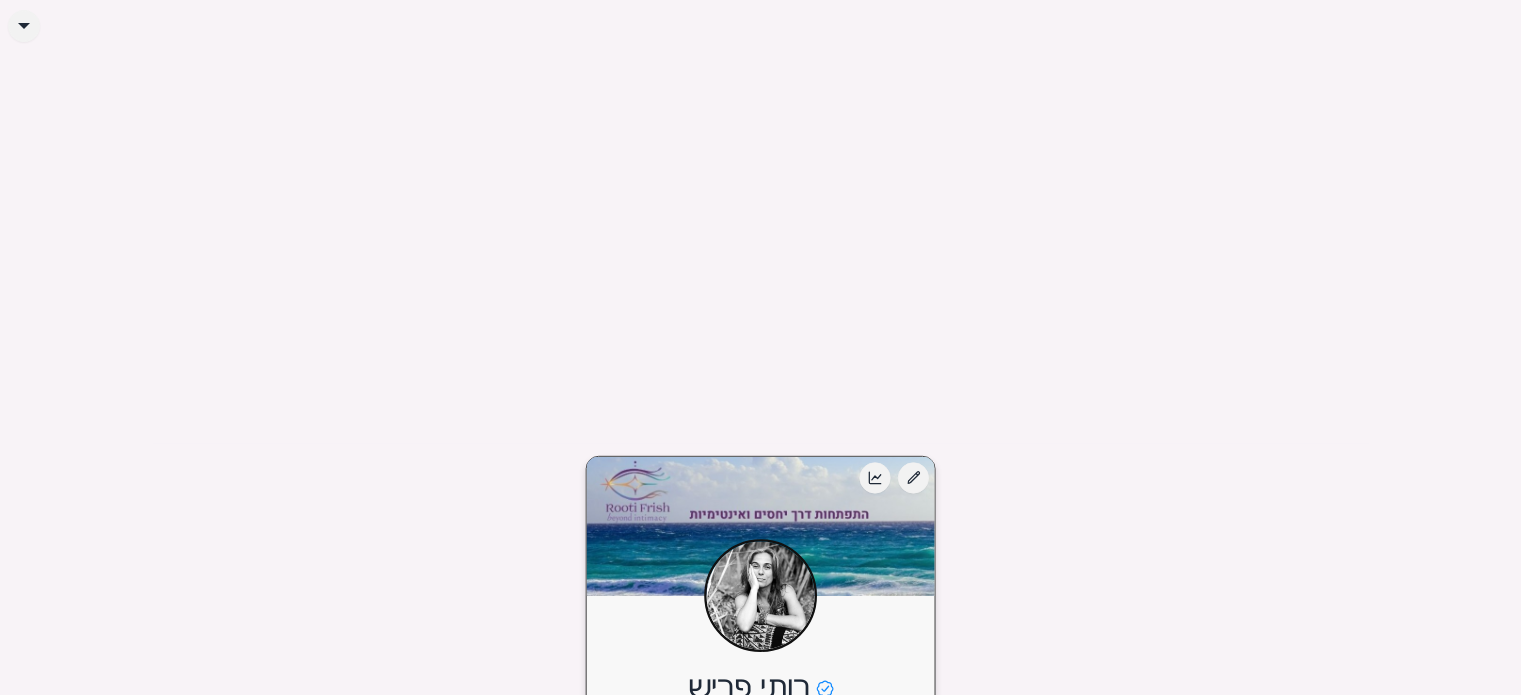 scroll, scrollTop: 333, scrollLeft: 0, axis: vertical 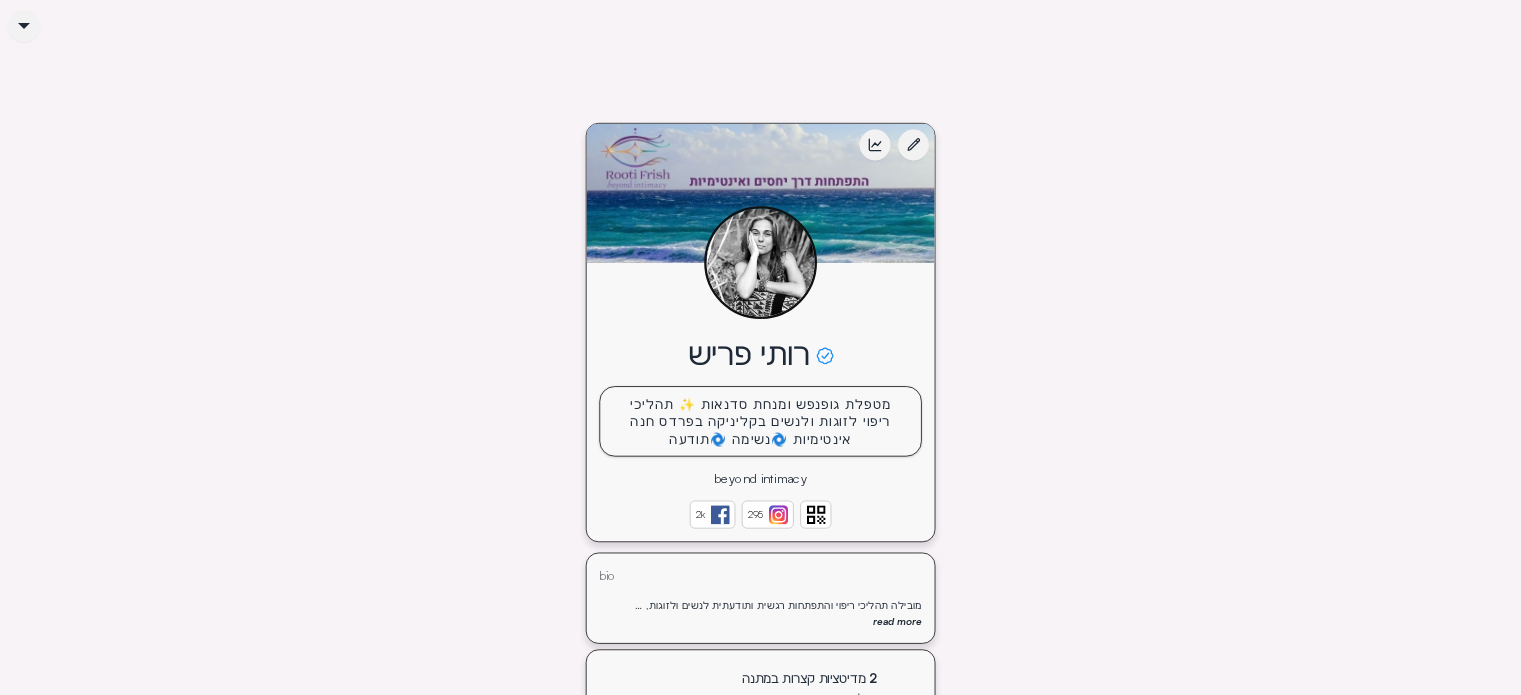 click on "read more" at bounding box center [760, 622] 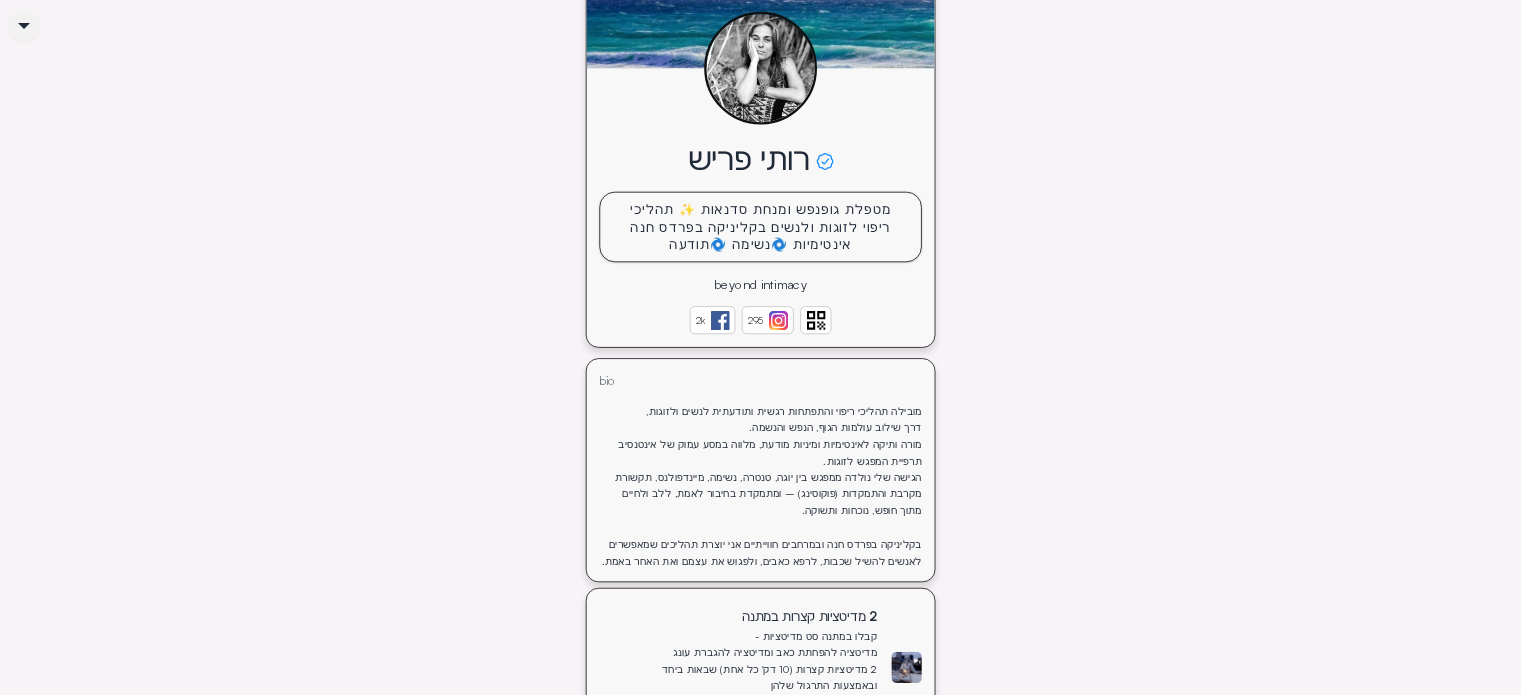 scroll, scrollTop: 0, scrollLeft: 0, axis: both 